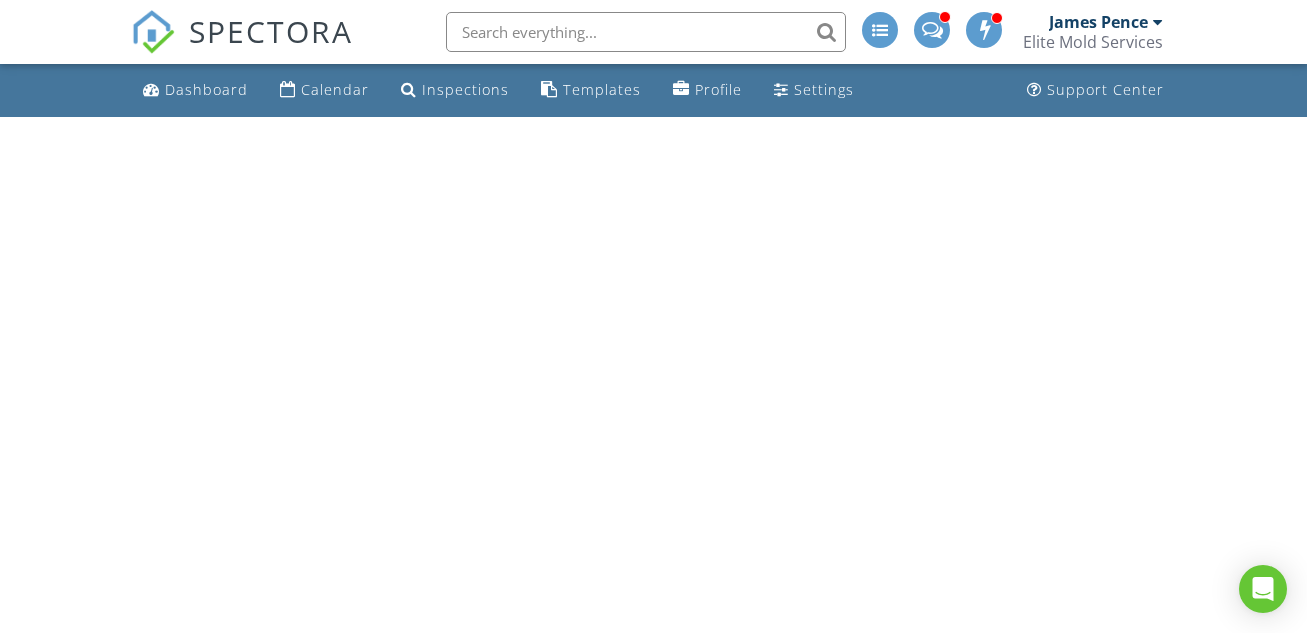 scroll, scrollTop: 0, scrollLeft: 0, axis: both 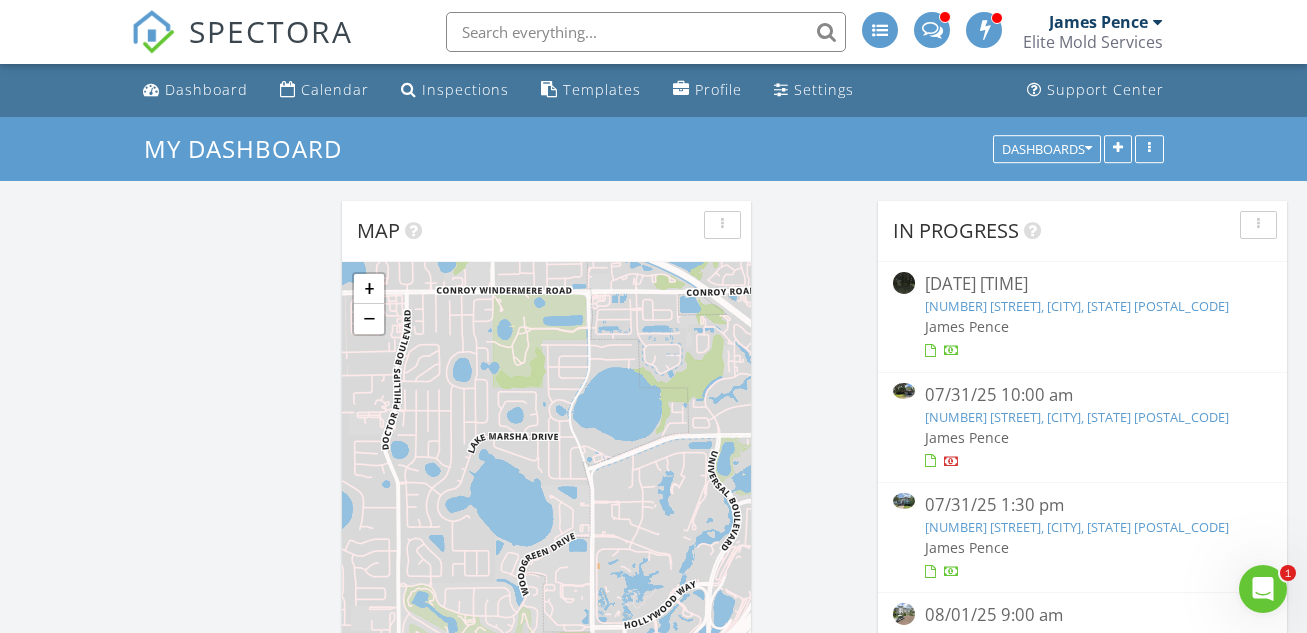 click on "2400 NE 49th St, Ocala, FL 34479" at bounding box center (1077, 306) 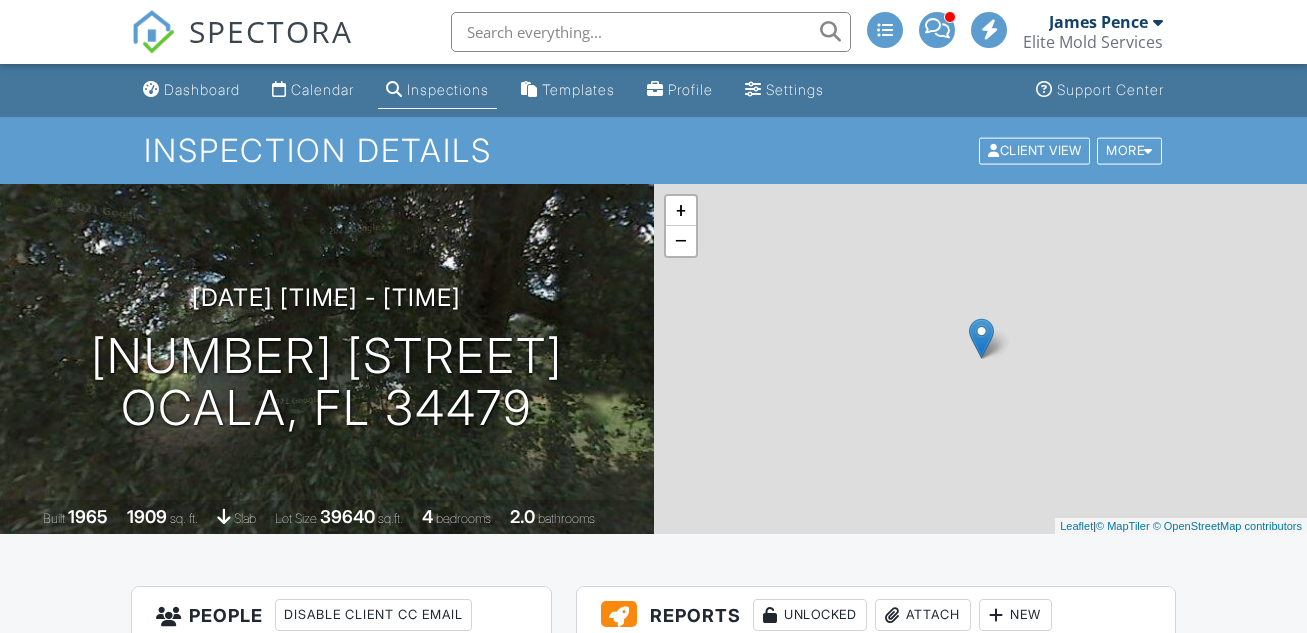 scroll, scrollTop: 0, scrollLeft: 0, axis: both 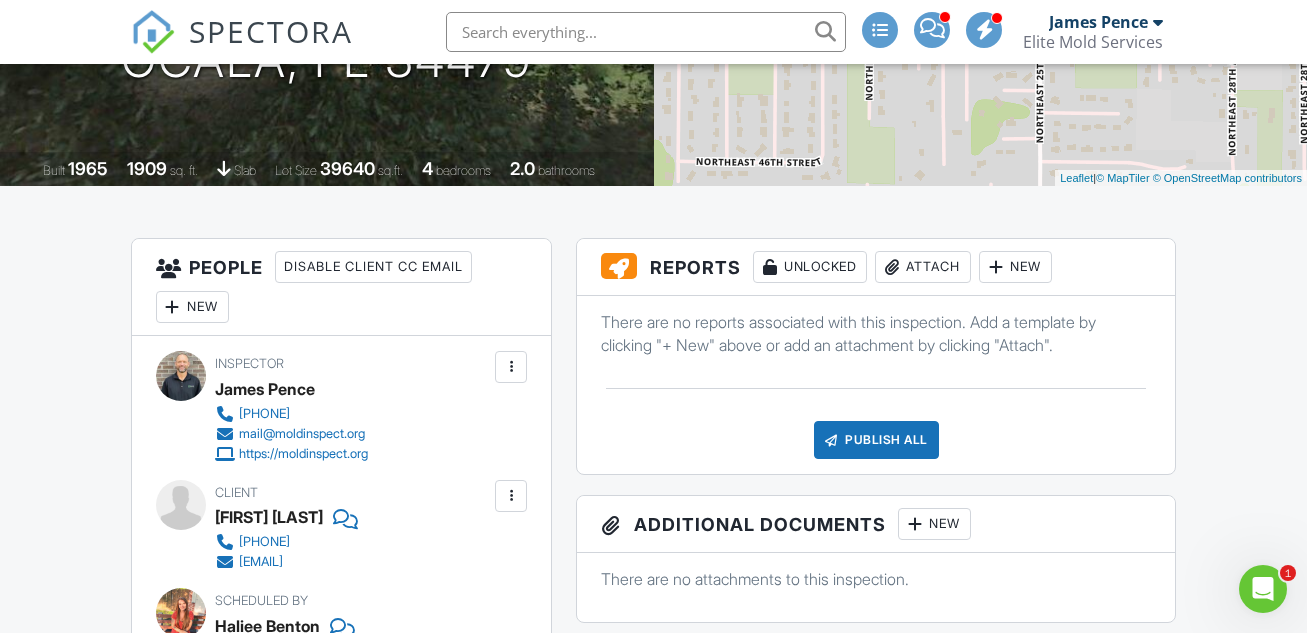 click on "Attach" at bounding box center (923, 267) 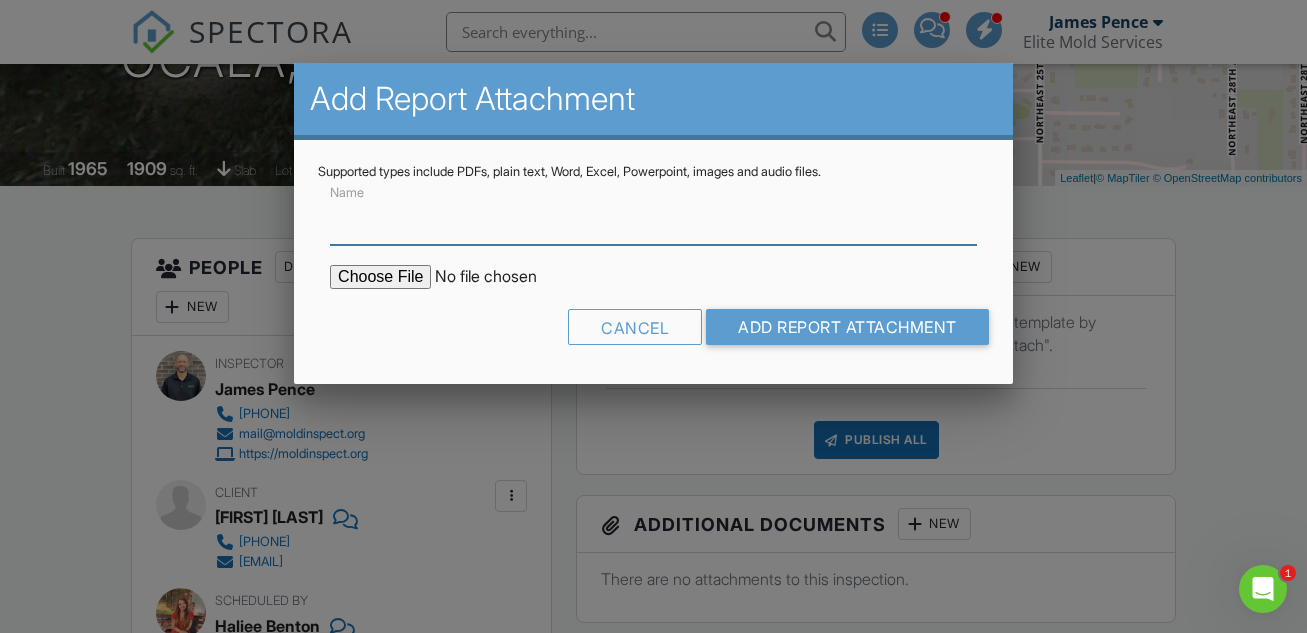 click on "Name" at bounding box center [653, 220] 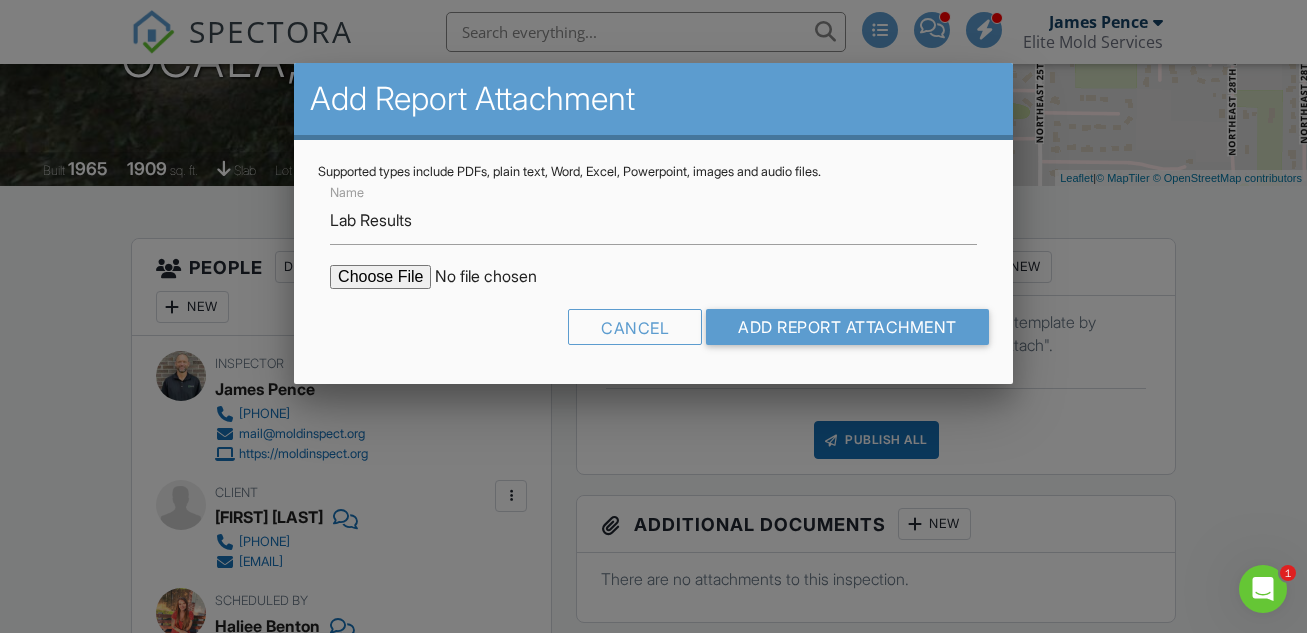 click at bounding box center [500, 277] 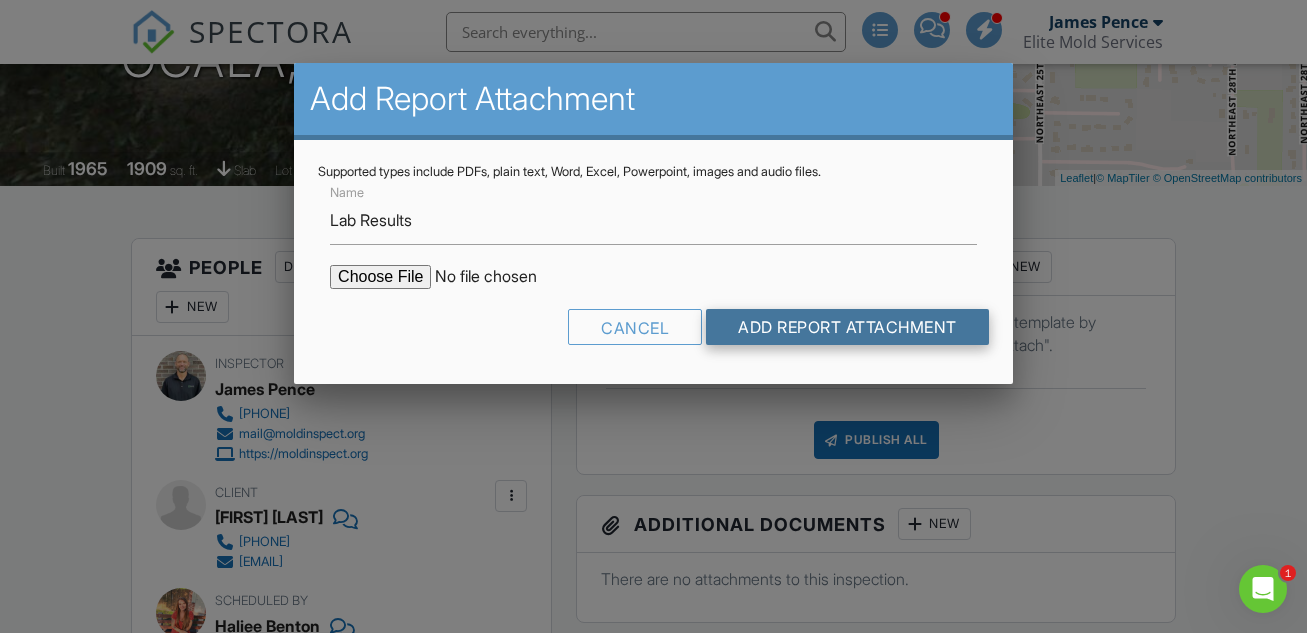 click on "Add Report Attachment" at bounding box center (847, 327) 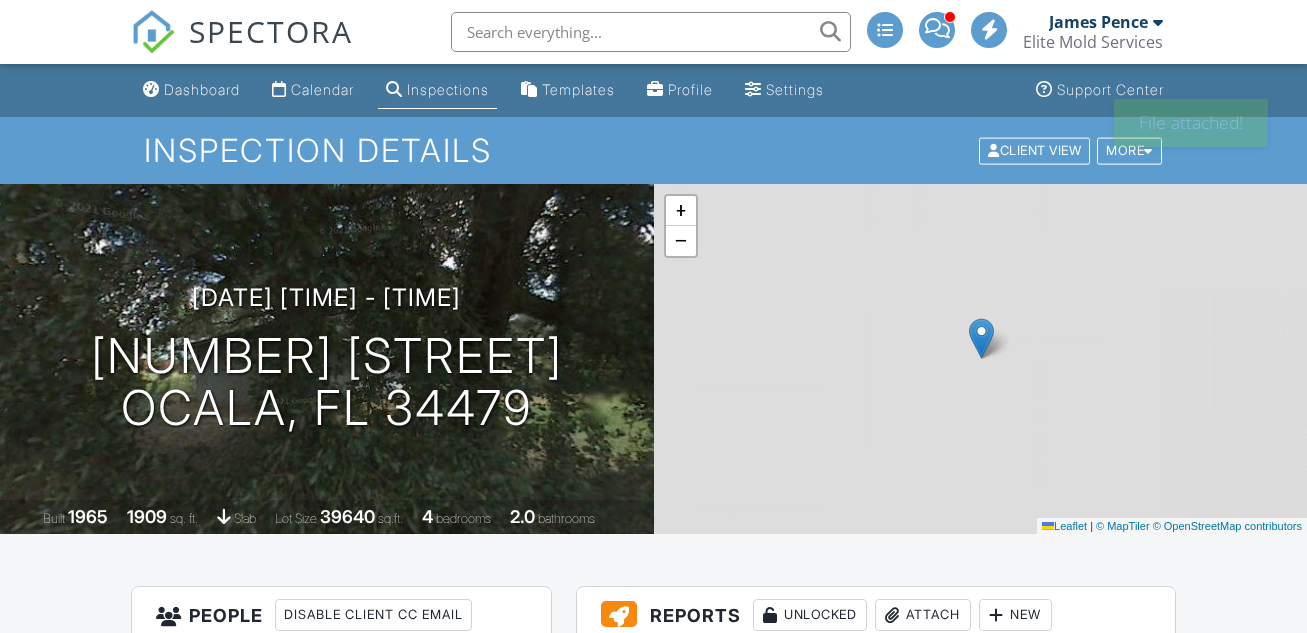 scroll, scrollTop: 0, scrollLeft: 0, axis: both 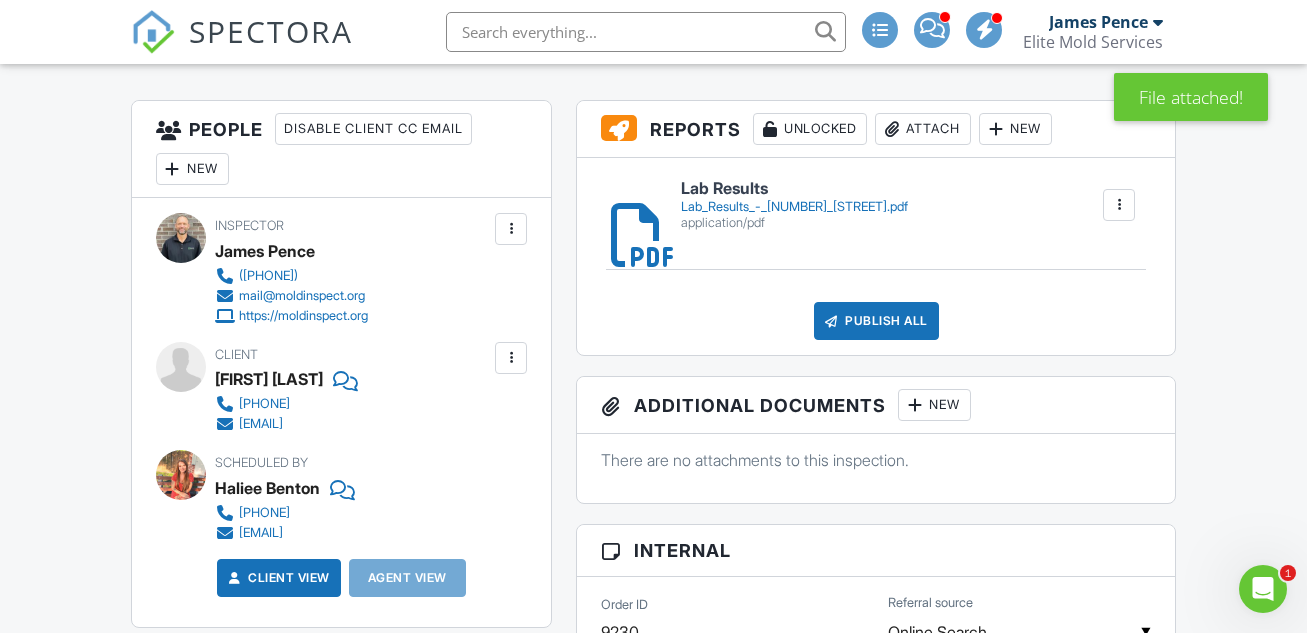 click on "Lab_Results_-_2400_NE_49th_St.pdf" at bounding box center (794, 207) 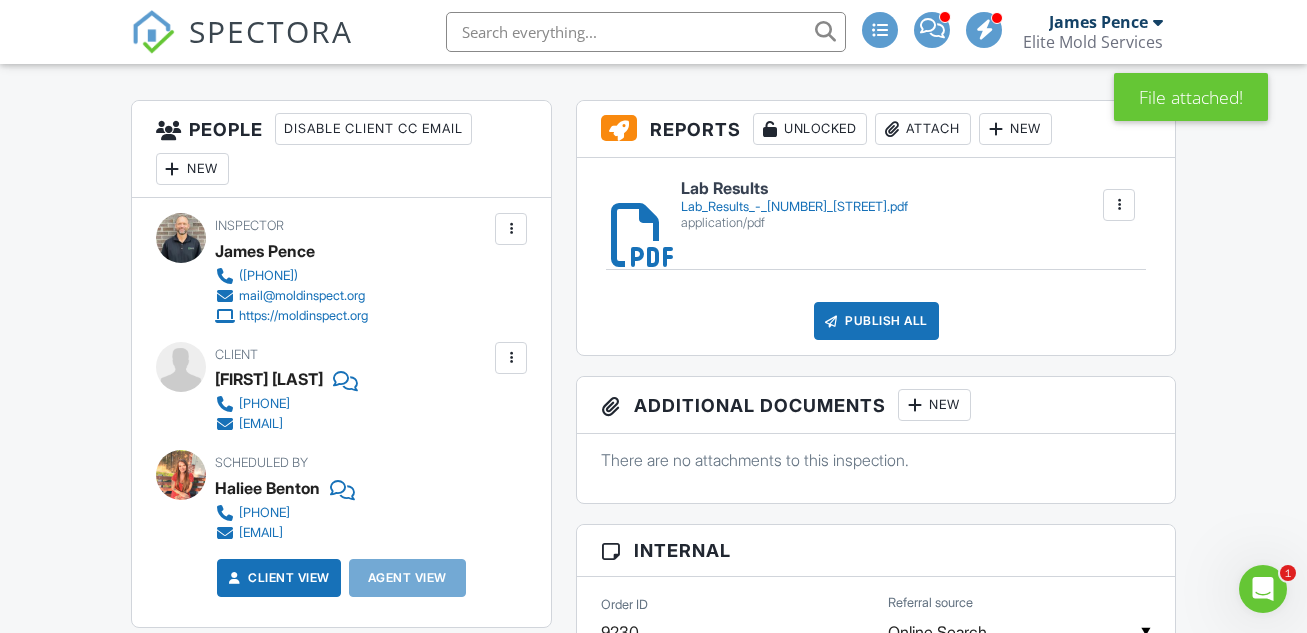 click on "Publish All" at bounding box center (876, 321) 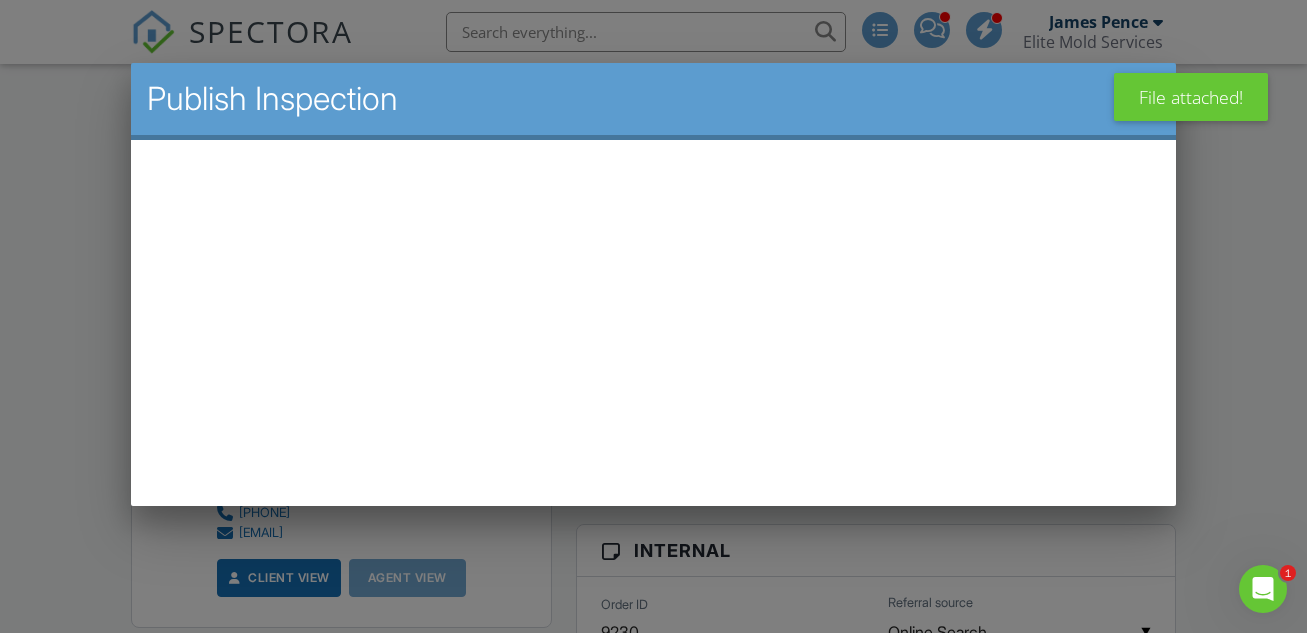 scroll, scrollTop: 0, scrollLeft: 0, axis: both 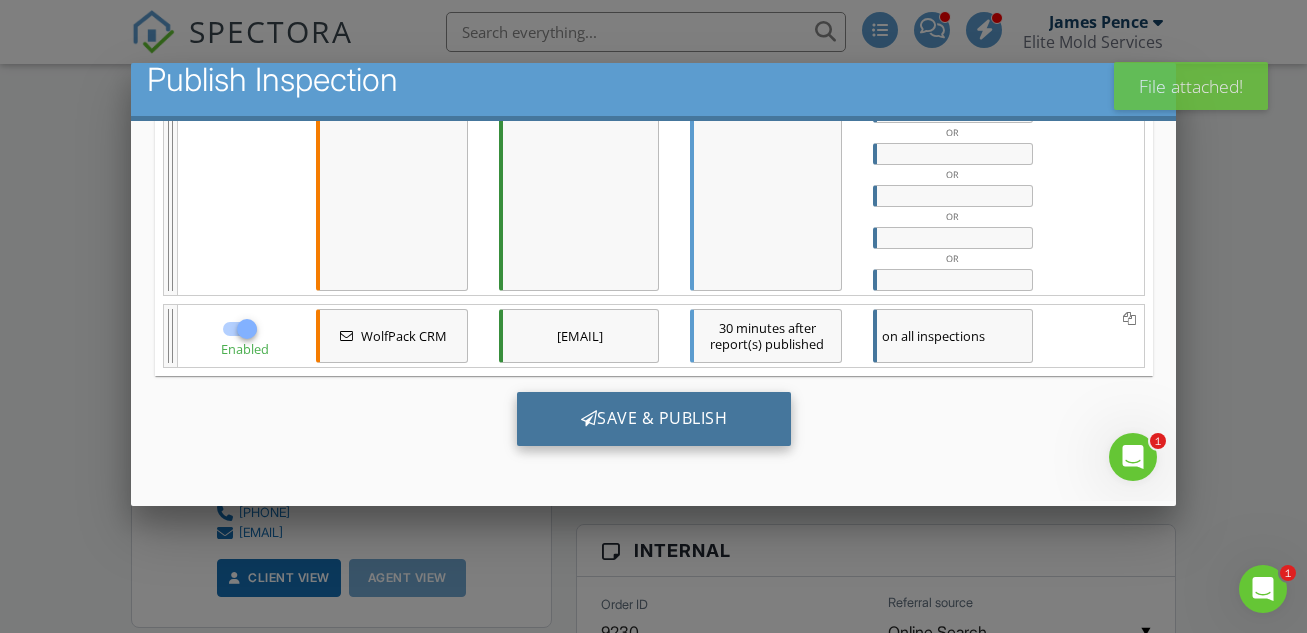 click on "Save & Publish" at bounding box center (653, 419) 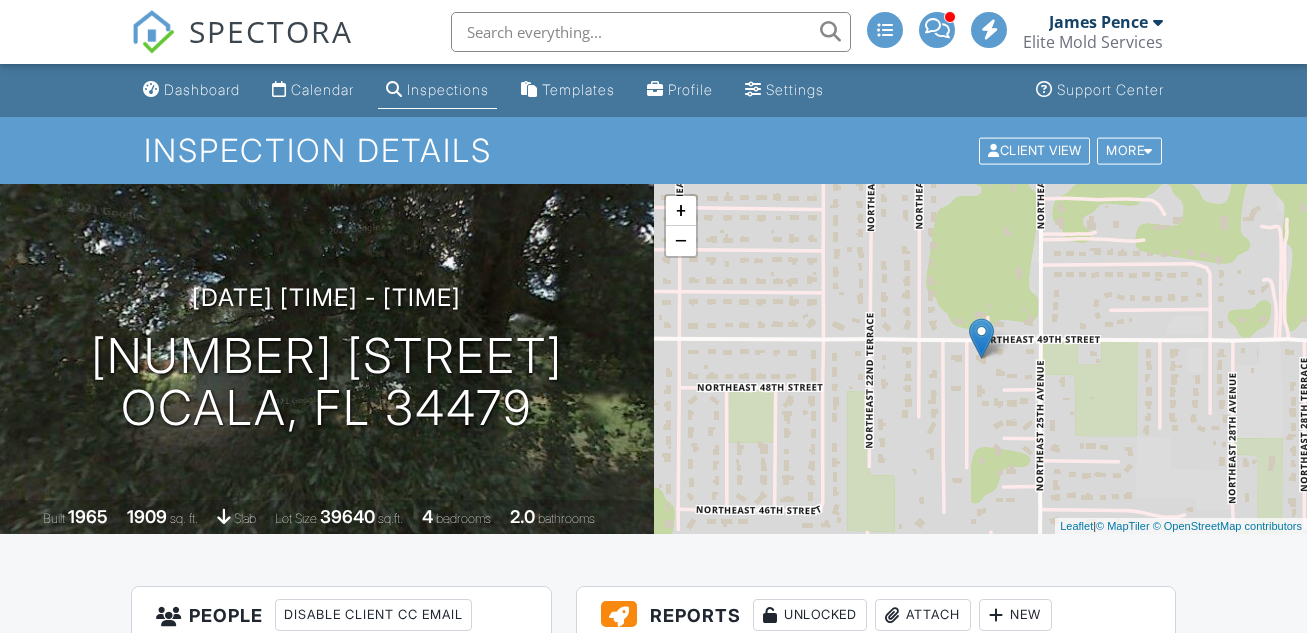 scroll, scrollTop: 0, scrollLeft: 0, axis: both 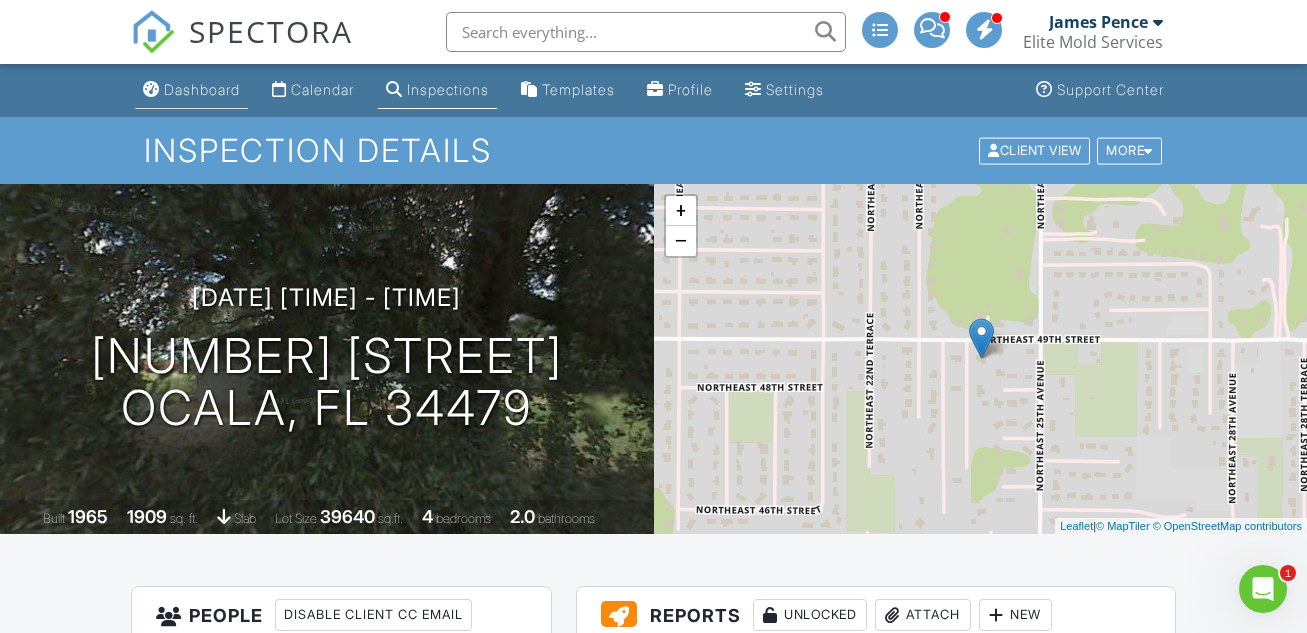click on "Dashboard" at bounding box center (202, 89) 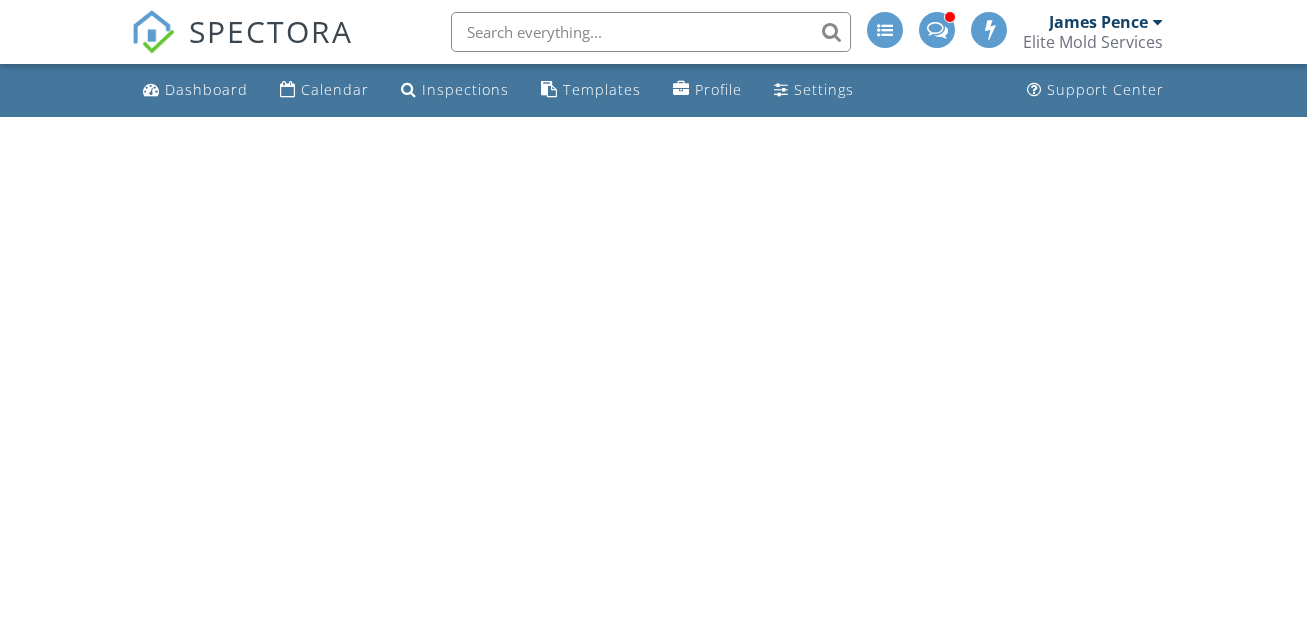 scroll, scrollTop: 0, scrollLeft: 0, axis: both 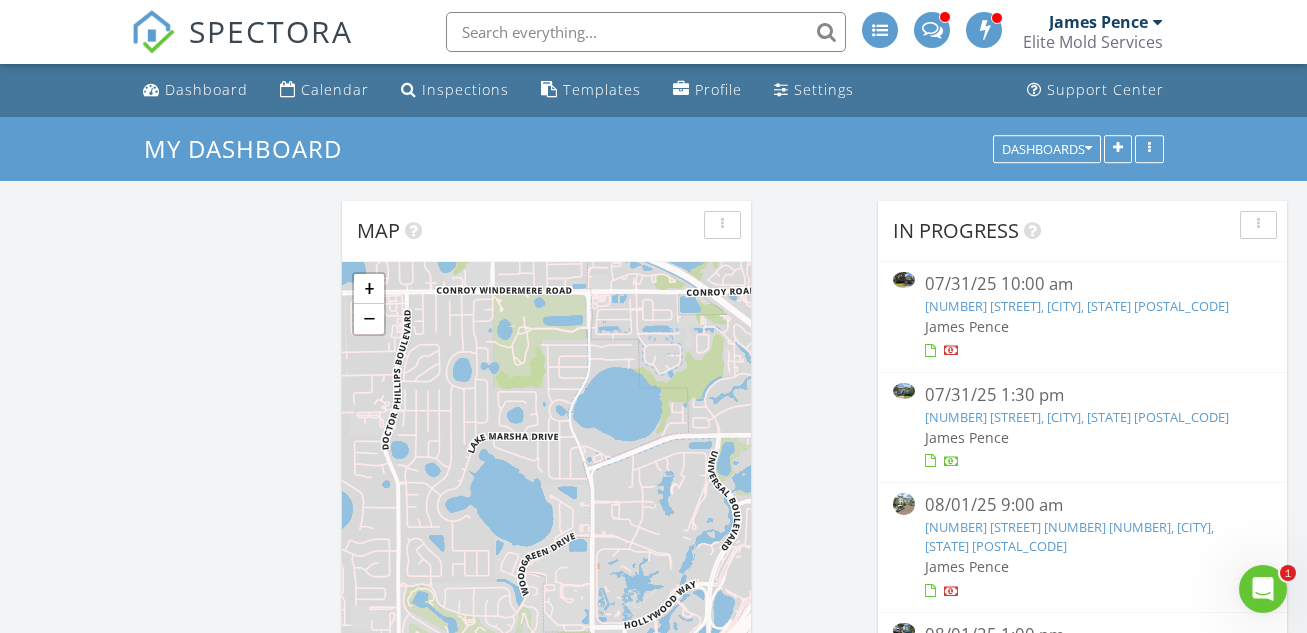 click on "[NUMBER] [STREET], [CITY], [STATE] [POSTAL_CODE]" at bounding box center [1077, 306] 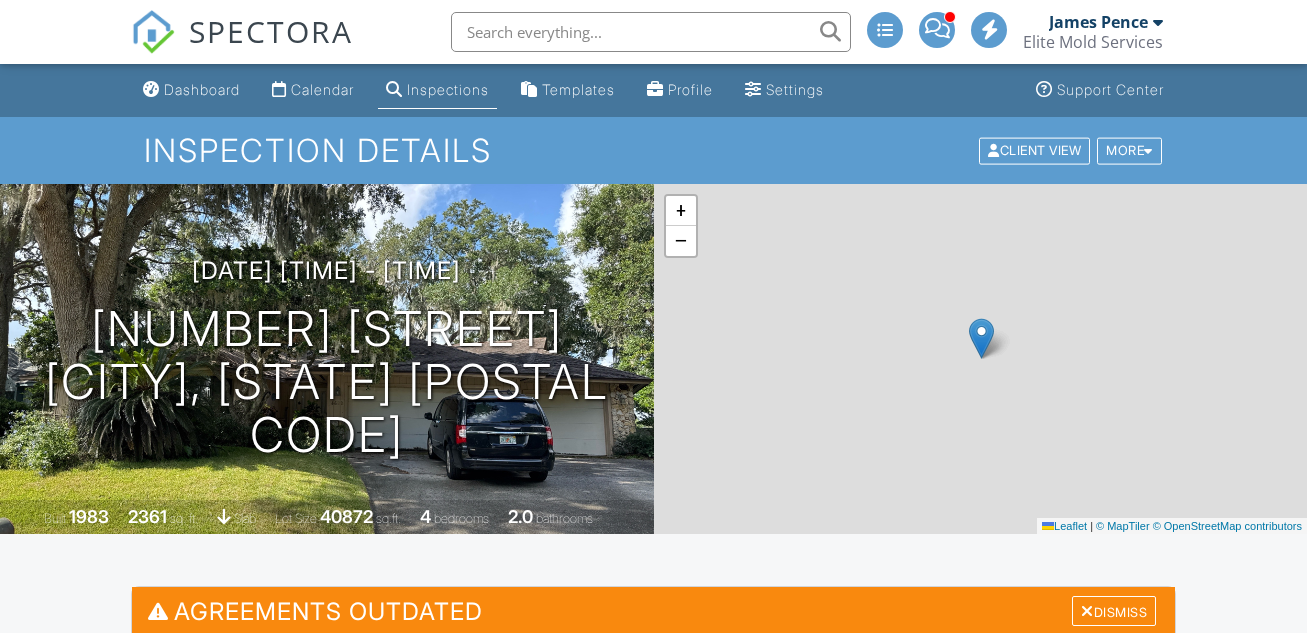 scroll, scrollTop: 0, scrollLeft: 0, axis: both 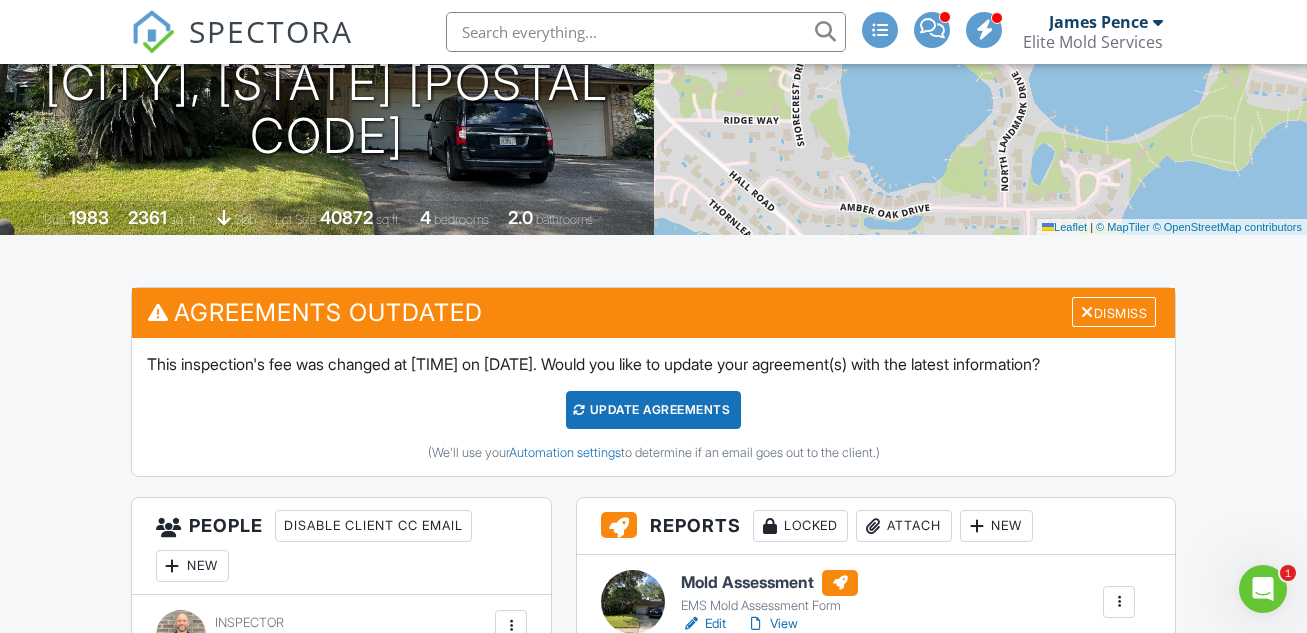 click on "Update Agreements" at bounding box center (653, 410) 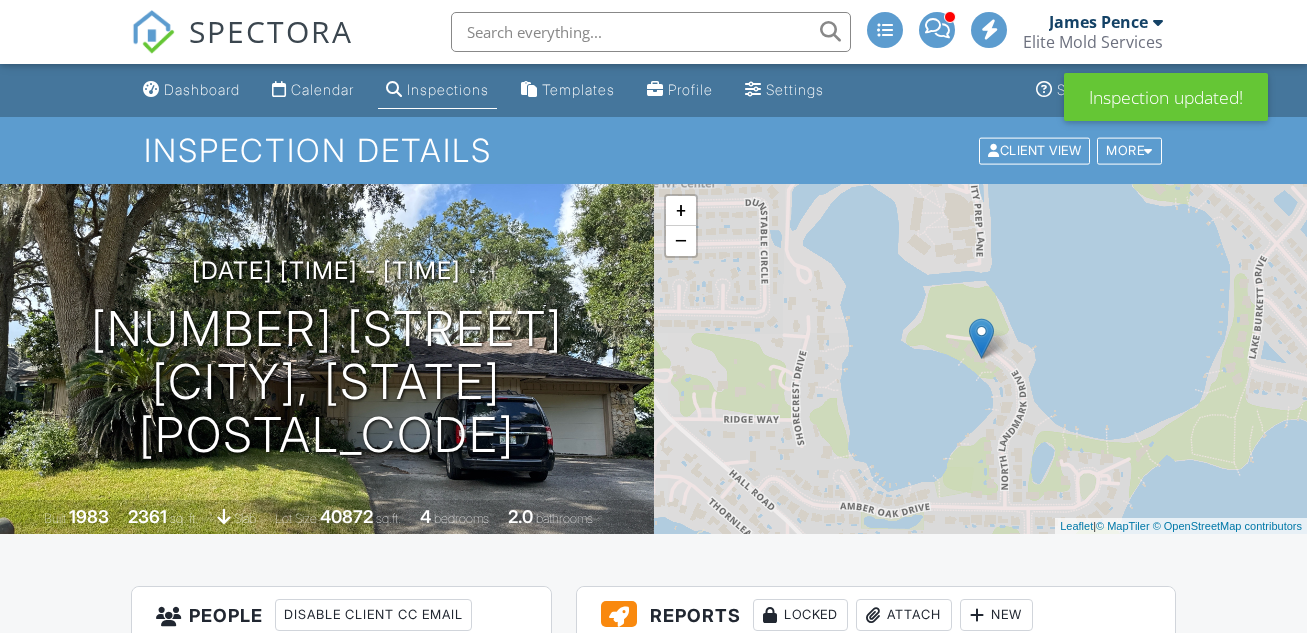 scroll, scrollTop: 0, scrollLeft: 0, axis: both 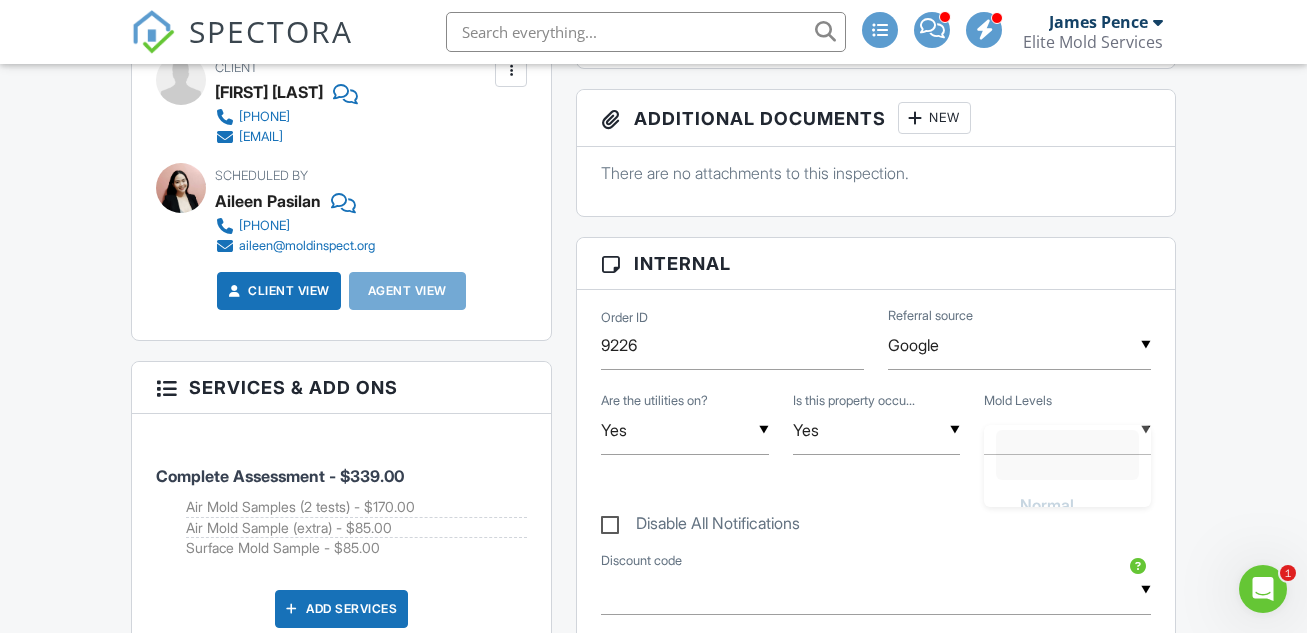 click at bounding box center [1067, 430] 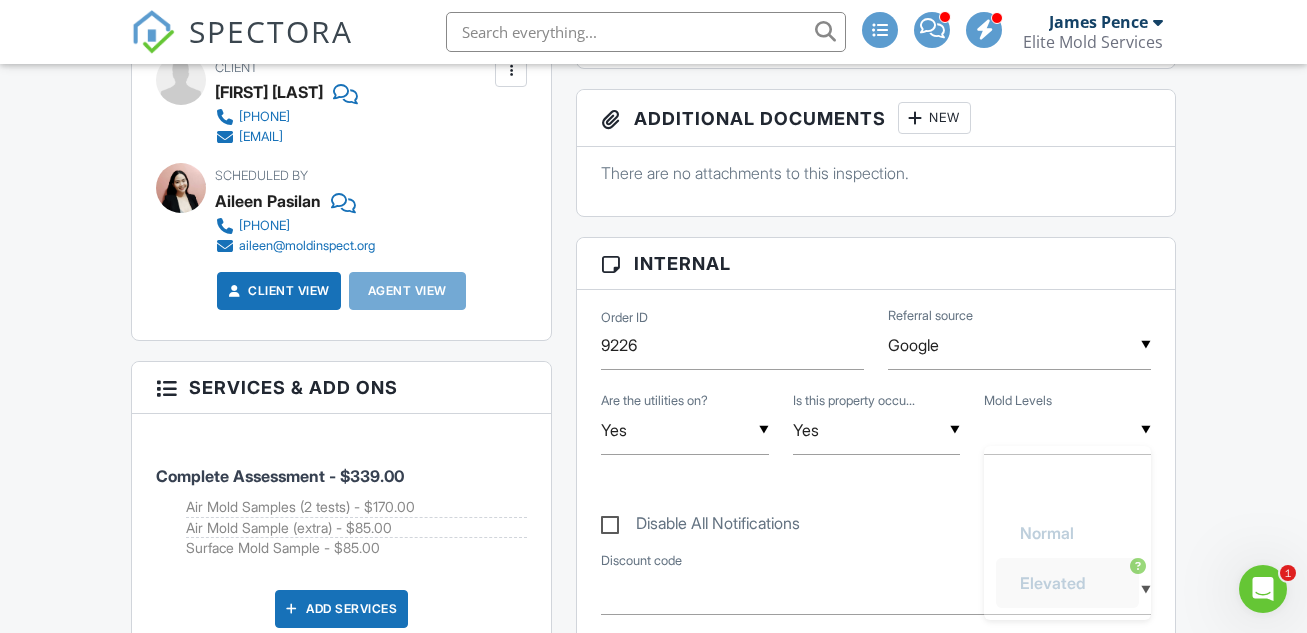 click on "Elevated" at bounding box center (1053, 583) 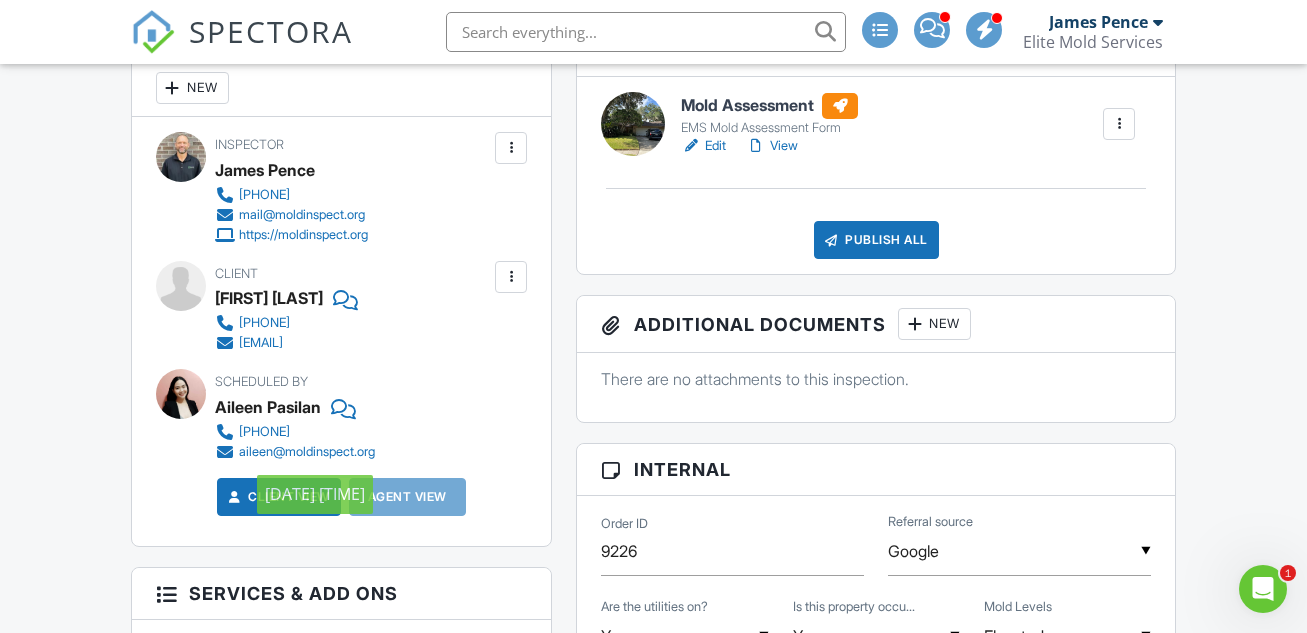 scroll, scrollTop: 450, scrollLeft: 0, axis: vertical 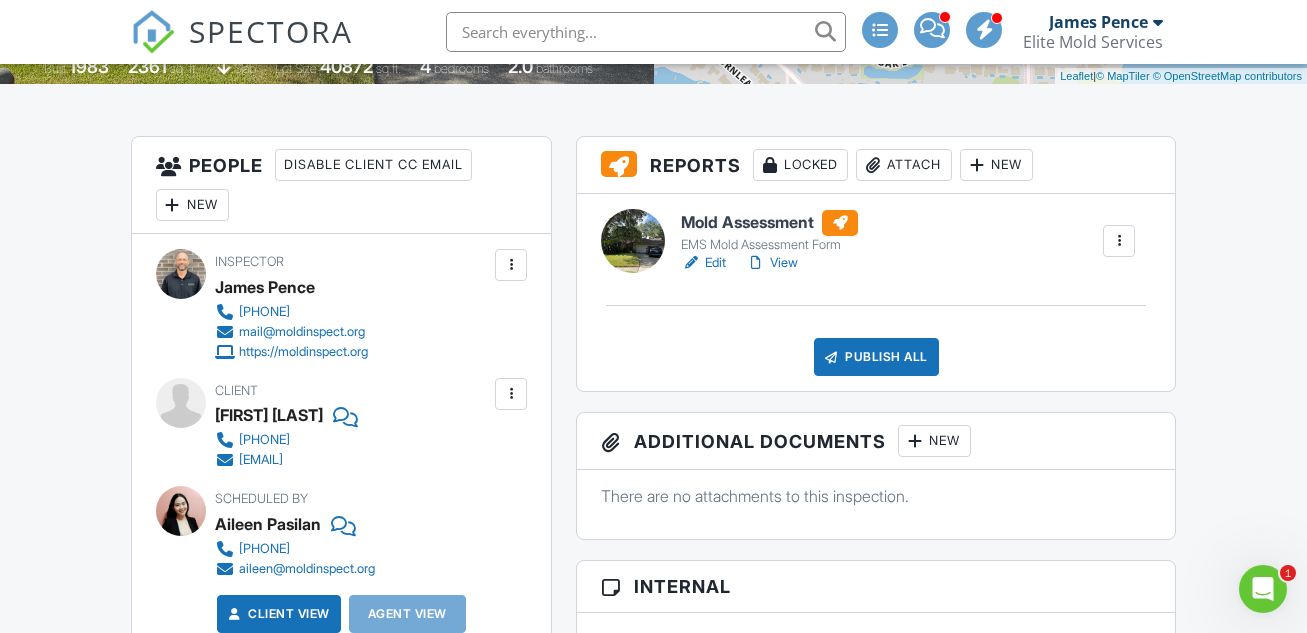 click on "Mold Assessment" at bounding box center (769, 223) 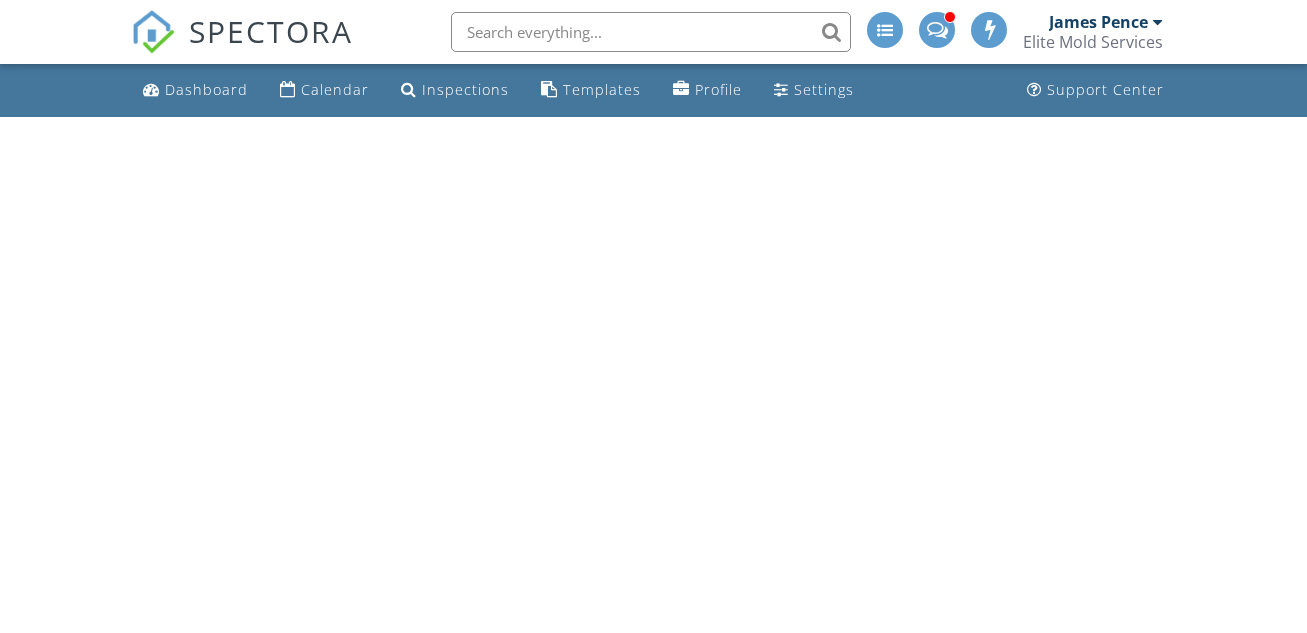 scroll, scrollTop: 0, scrollLeft: 0, axis: both 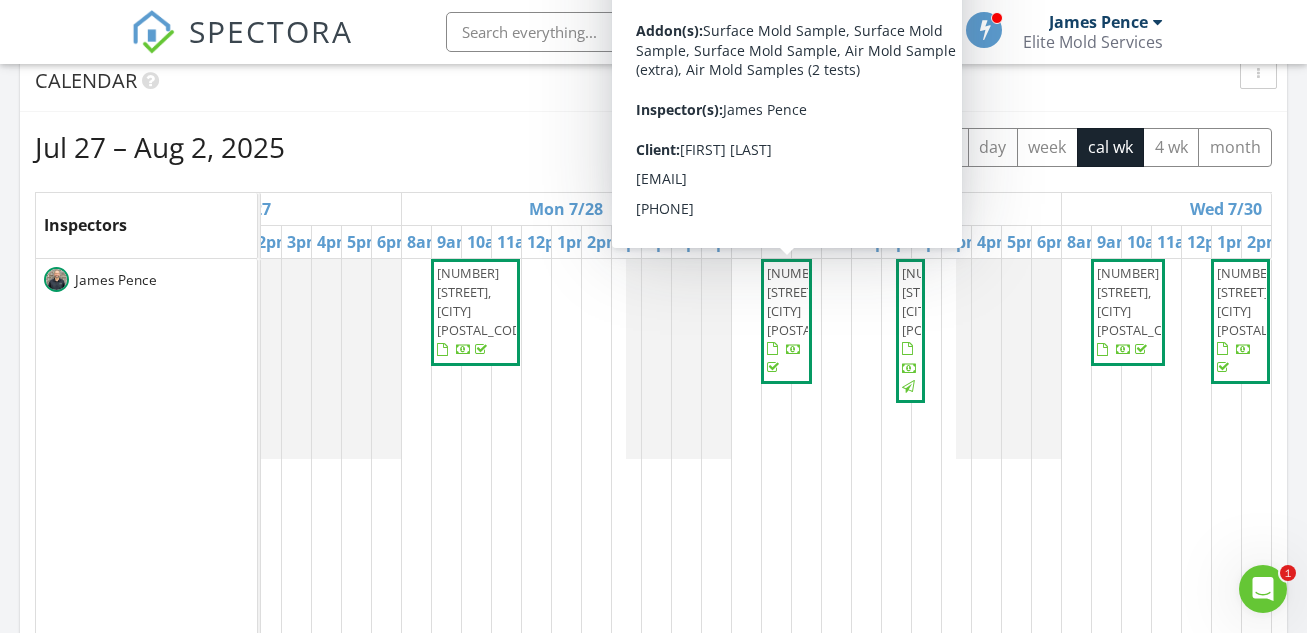 click on "1111 Oakdale St, Windermere 34786" at bounding box center [786, 321] 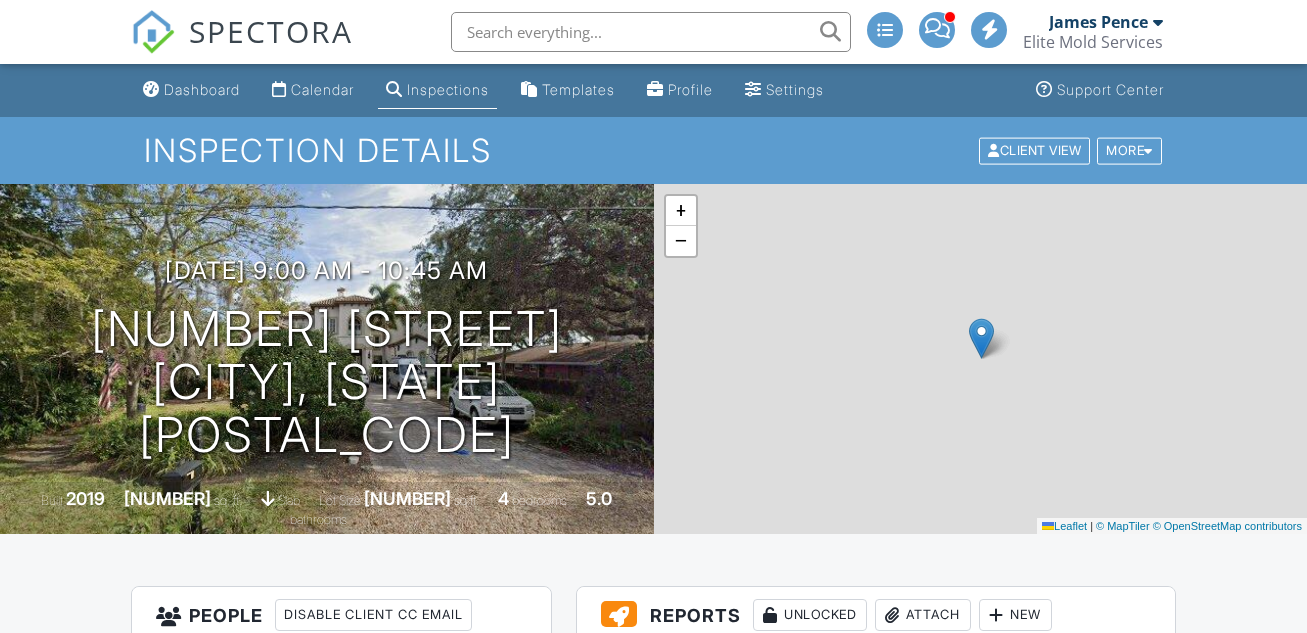 scroll, scrollTop: 0, scrollLeft: 0, axis: both 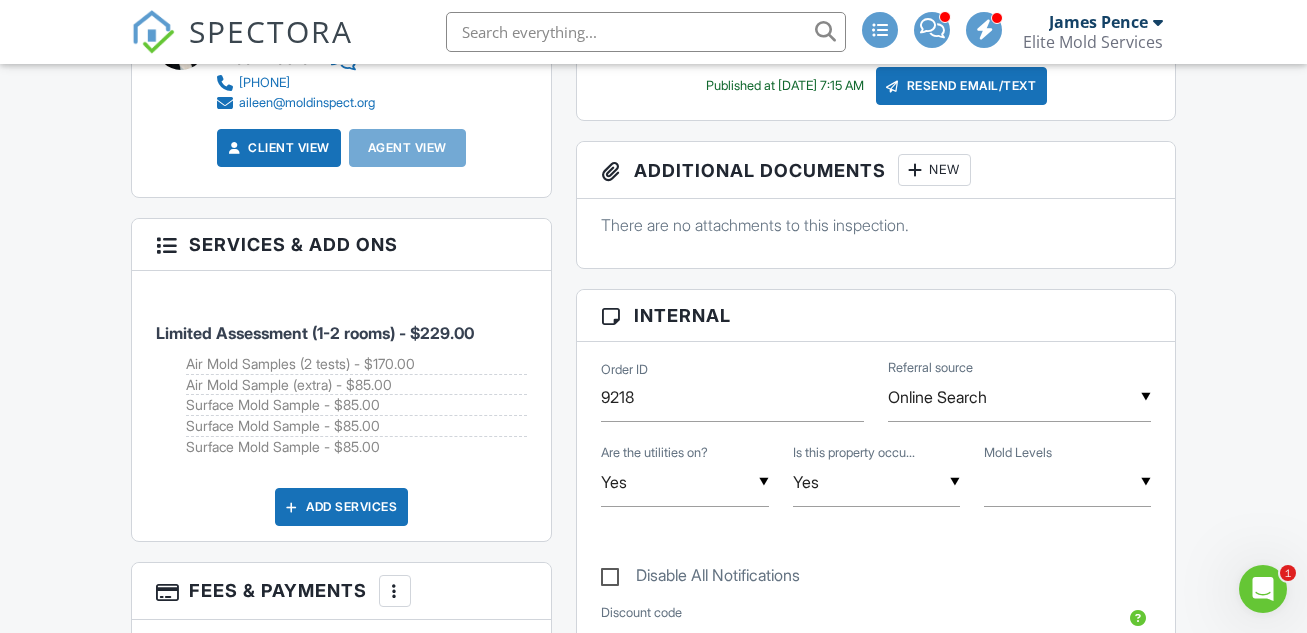click at bounding box center [1067, 482] 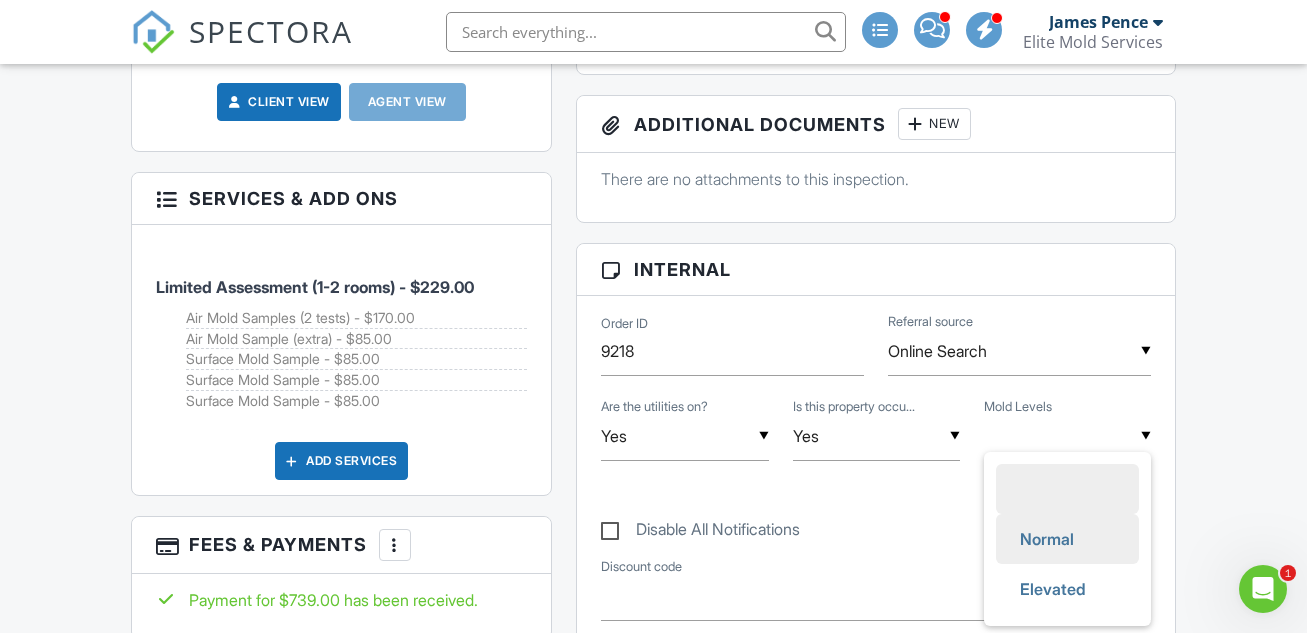 scroll, scrollTop: 995, scrollLeft: 0, axis: vertical 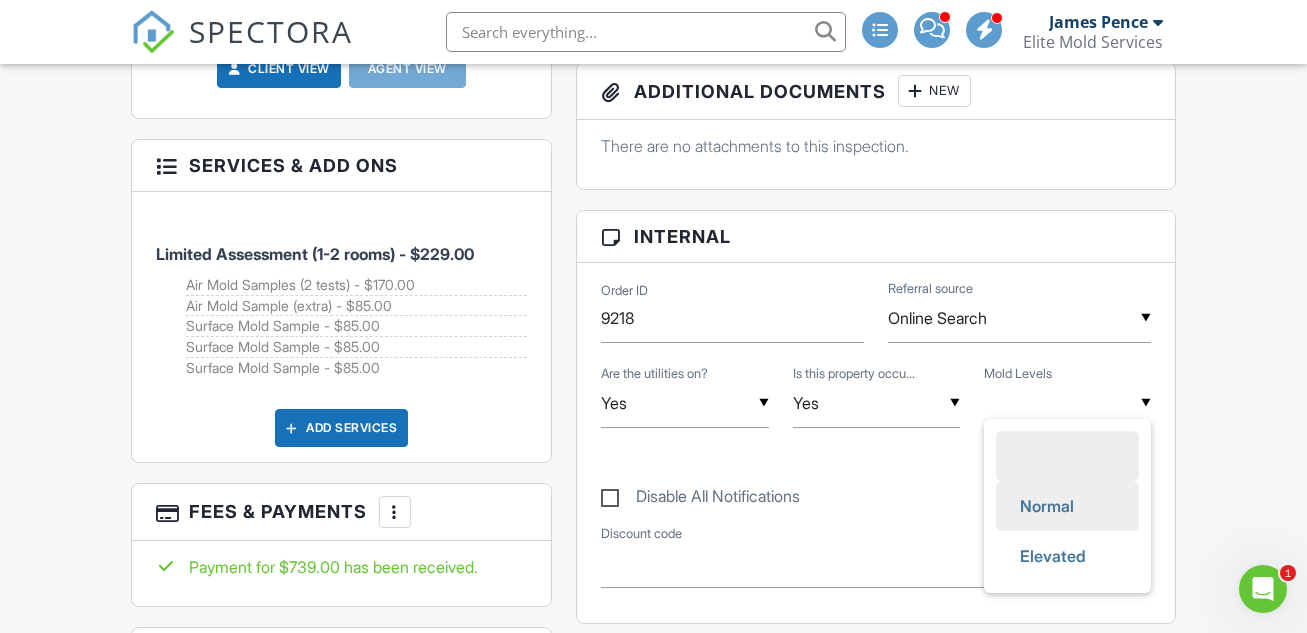 click on "Elevated" at bounding box center [1053, 556] 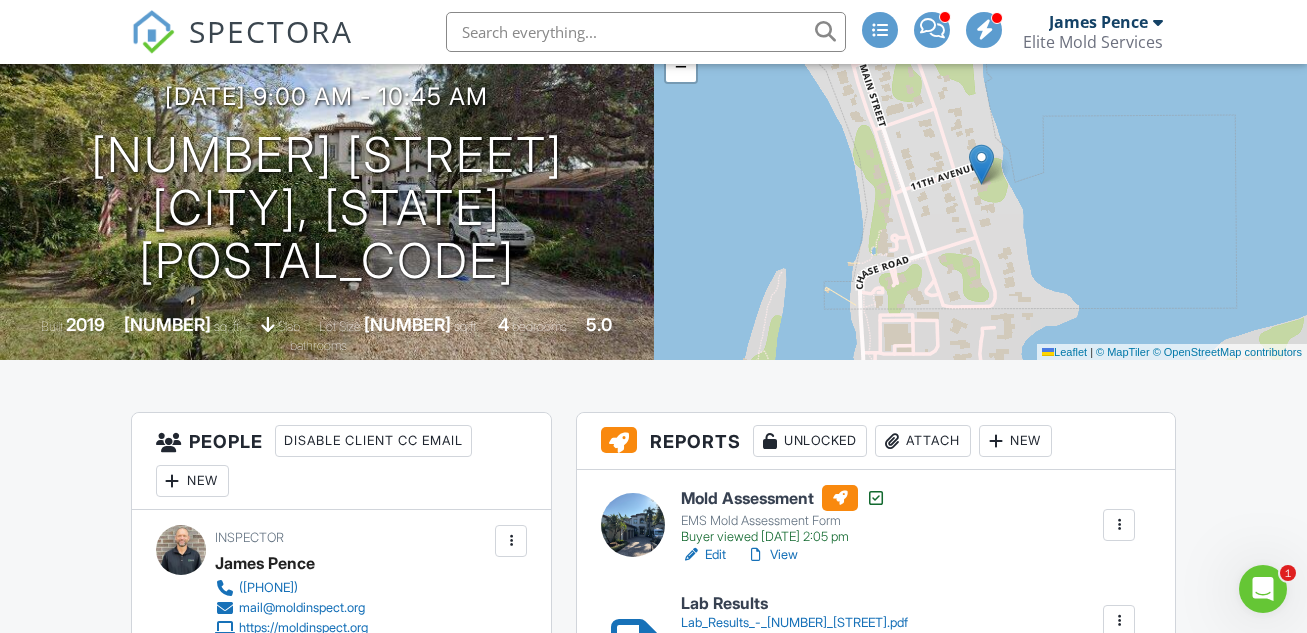 scroll, scrollTop: 0, scrollLeft: 0, axis: both 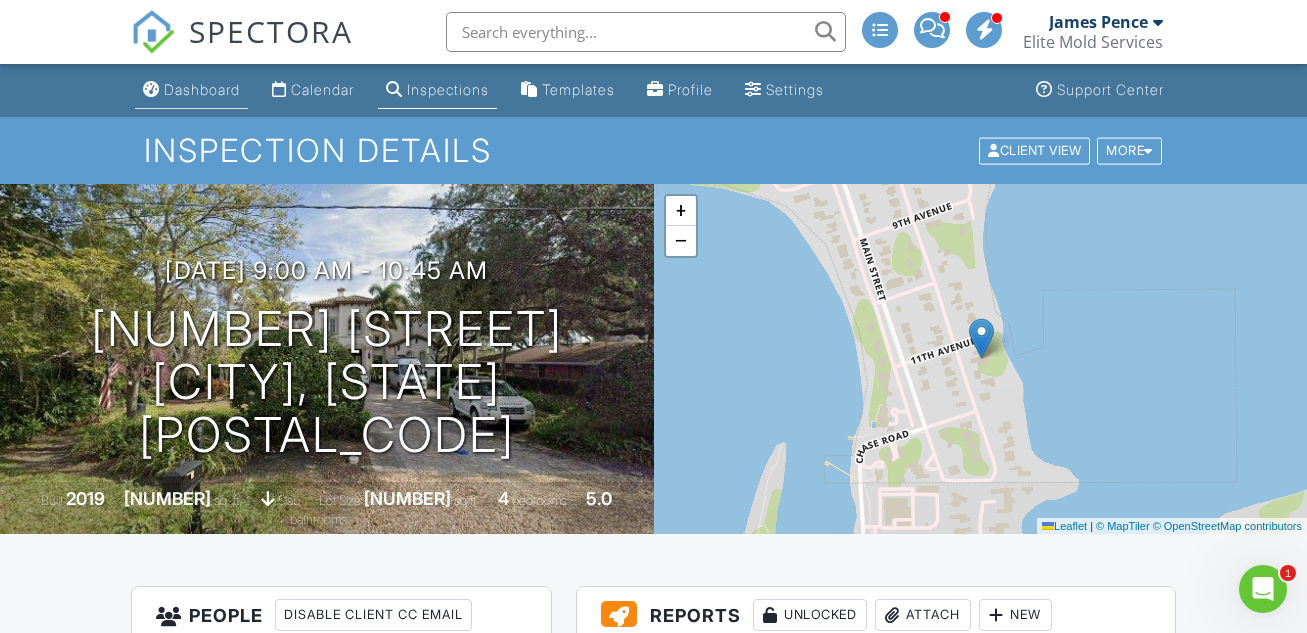 click on "Dashboard" at bounding box center [202, 89] 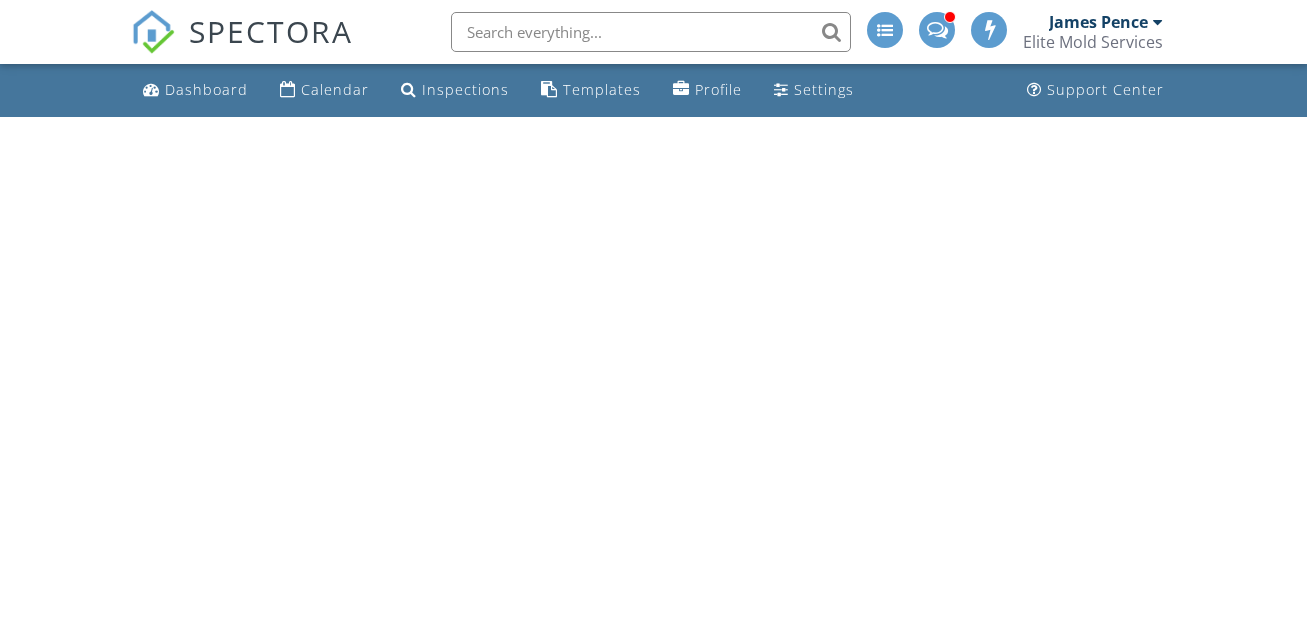 scroll, scrollTop: 0, scrollLeft: 0, axis: both 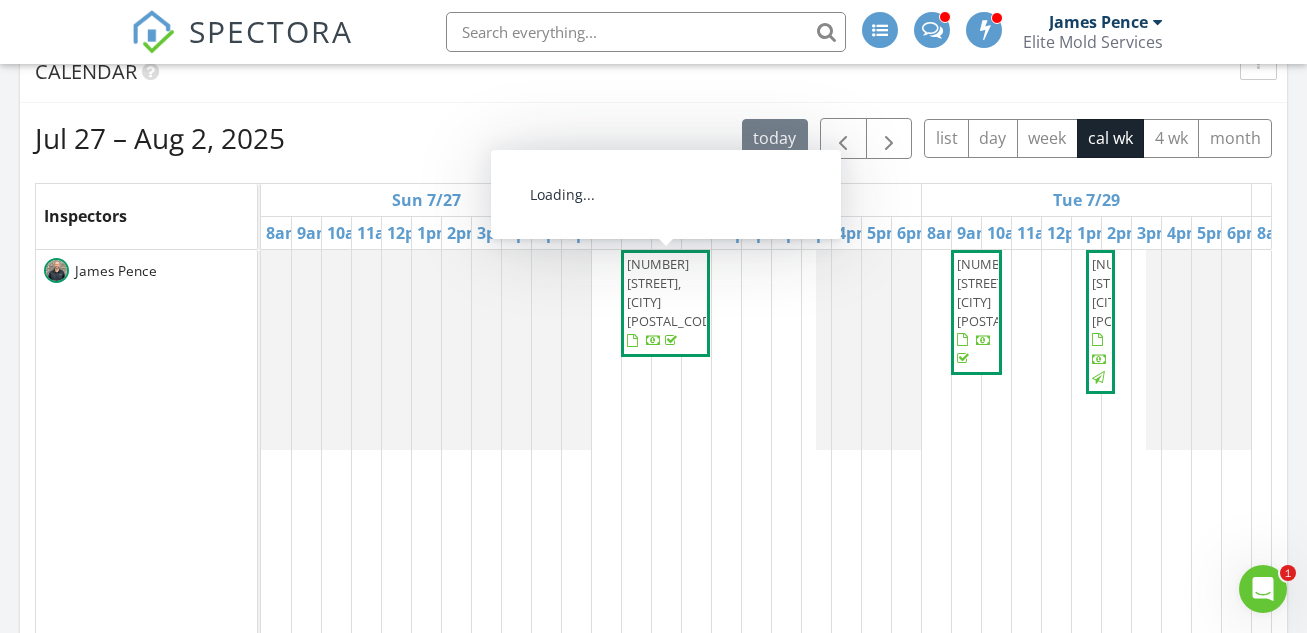 click on "[NUMBER] [STREET], [CITY] [POSTAL_CODE]" at bounding box center (665, 303) 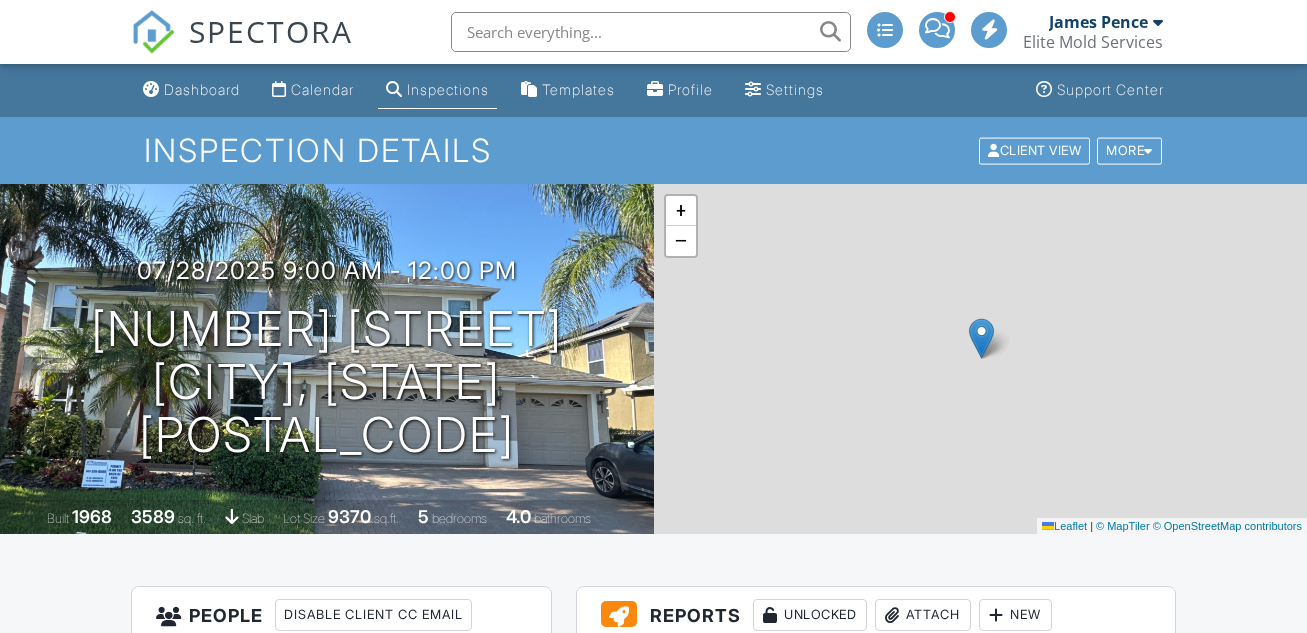 scroll, scrollTop: 0, scrollLeft: 0, axis: both 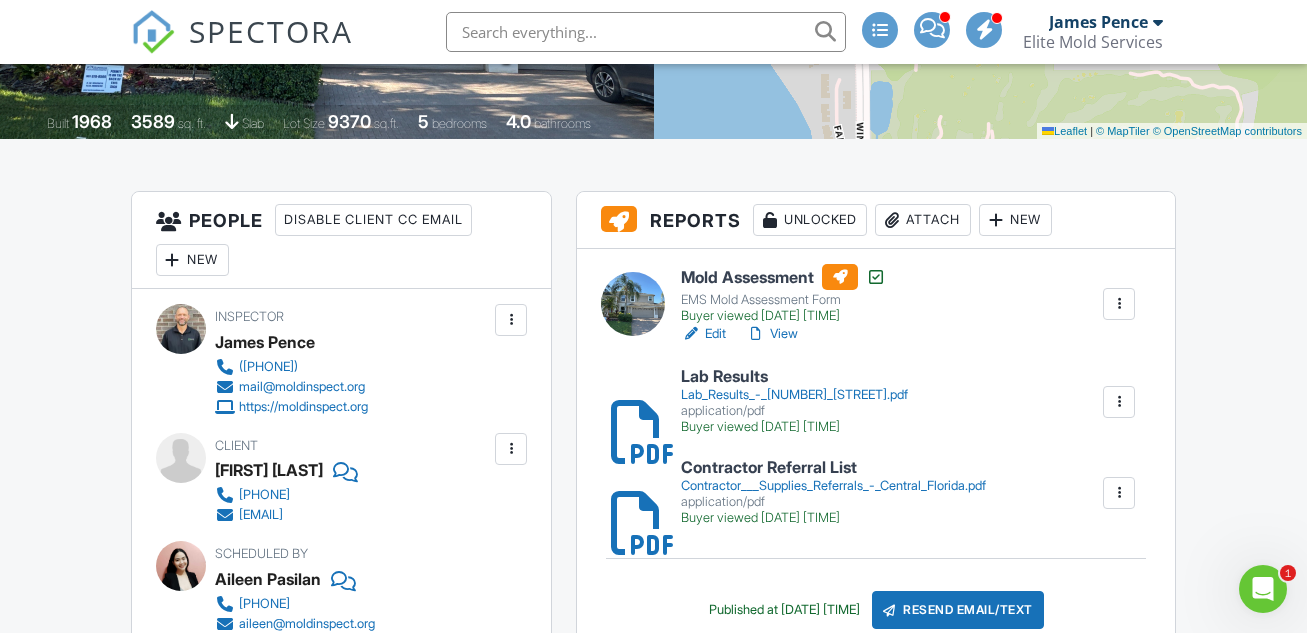 click on "Lab_Results_-_[NUMBER]_[STREET].pdf" at bounding box center (794, 395) 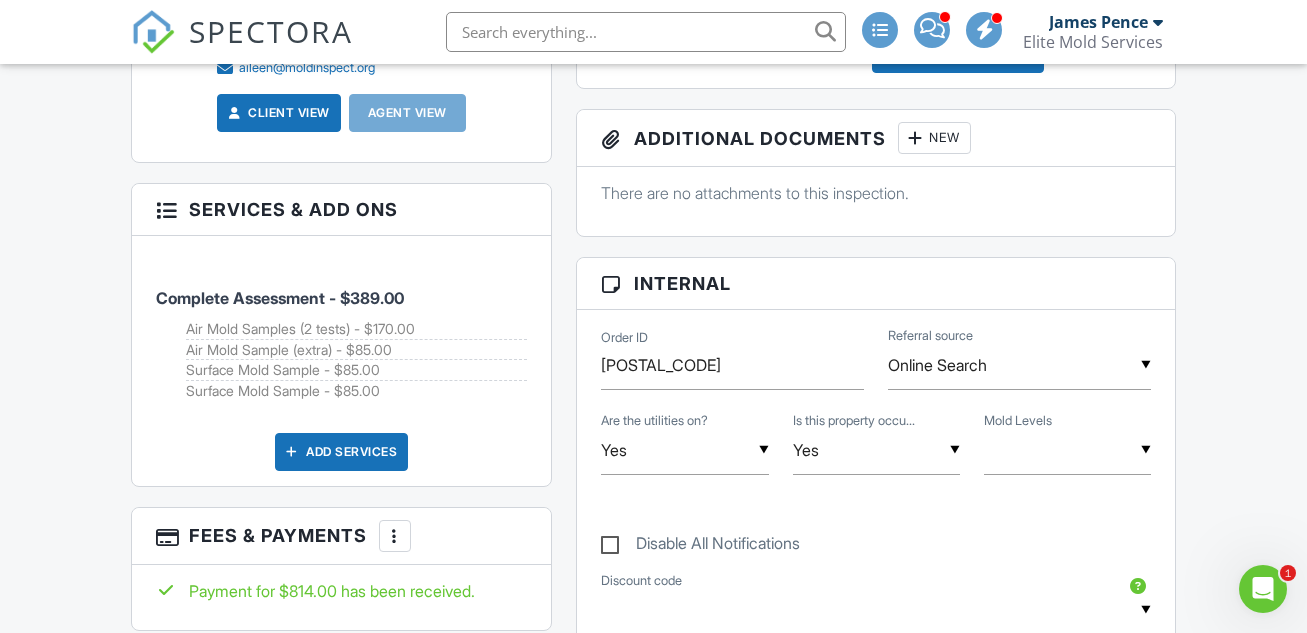 scroll, scrollTop: 963, scrollLeft: 0, axis: vertical 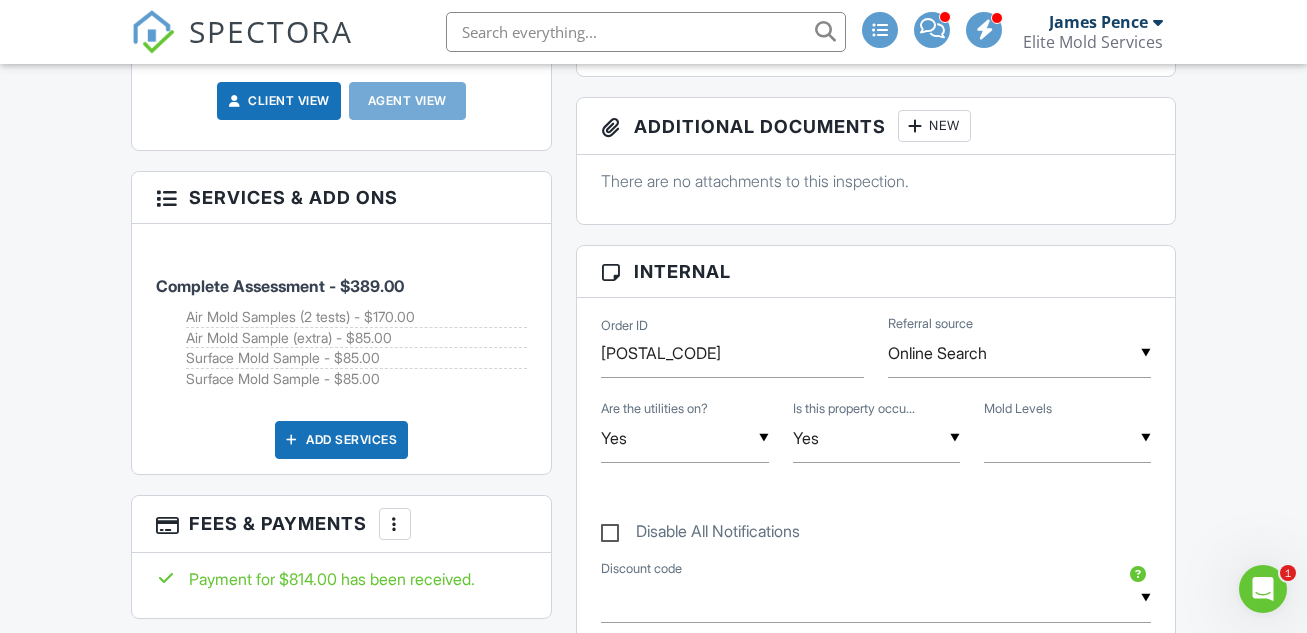 click on "▼ Normal Elevated
Normal
Elevated
Mold Levels" at bounding box center (1067, 448) 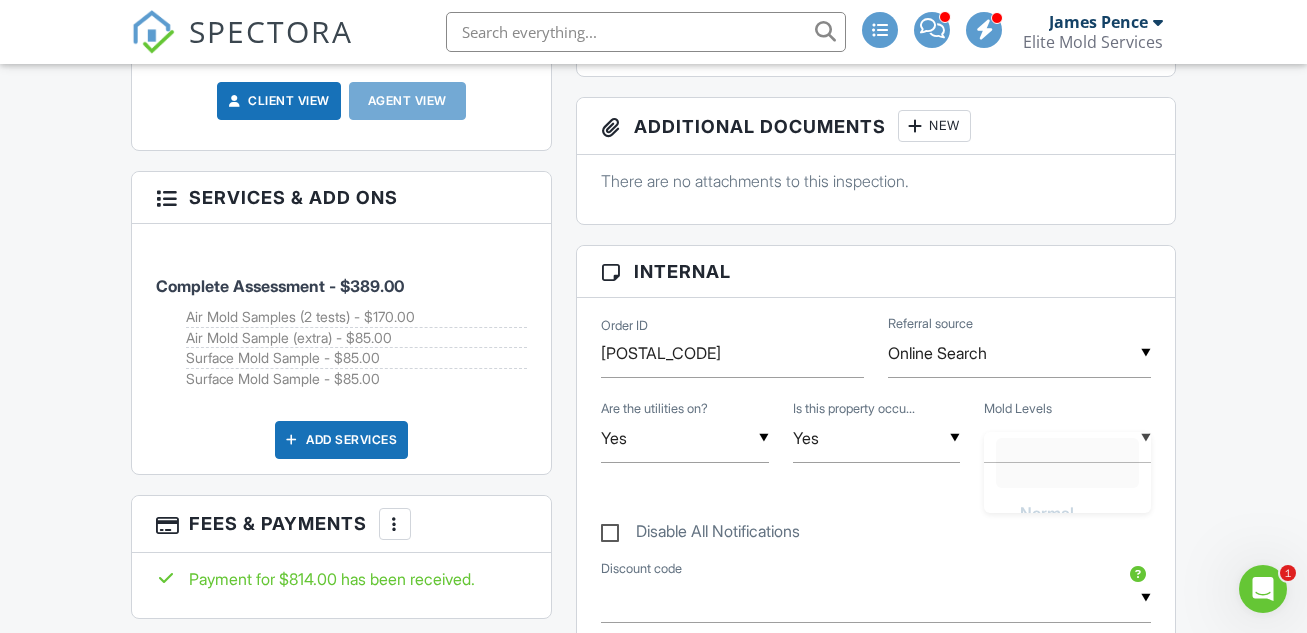 click at bounding box center (1067, 438) 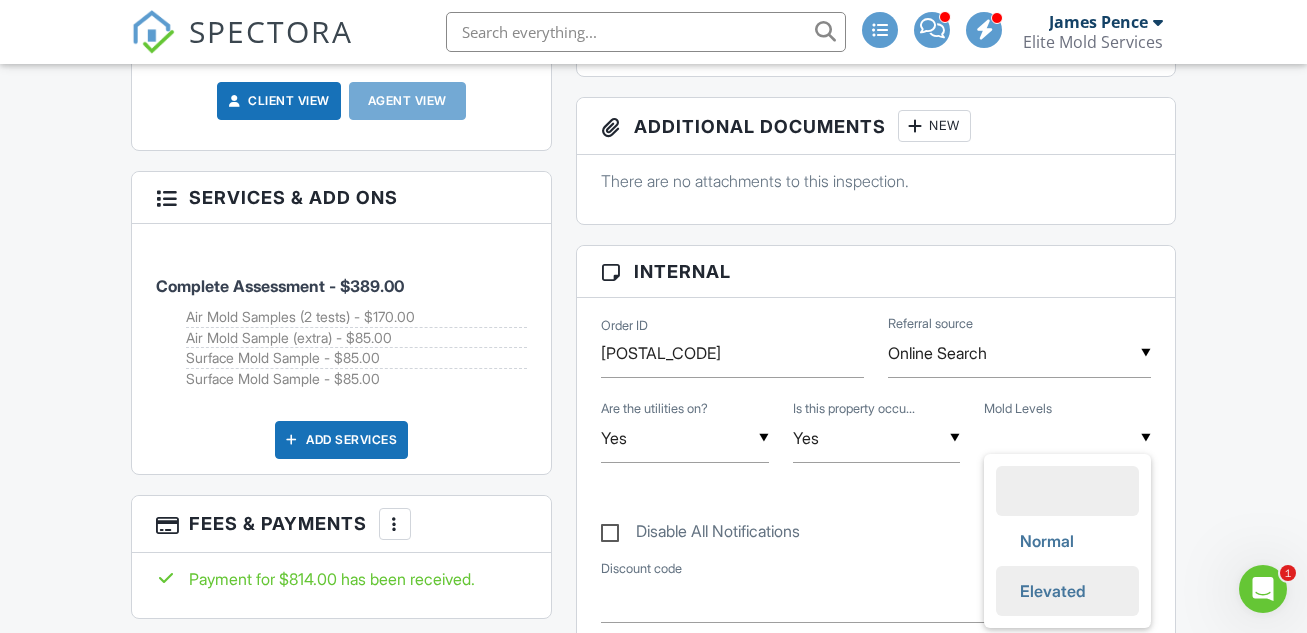 click on "Elevated" at bounding box center (1053, 591) 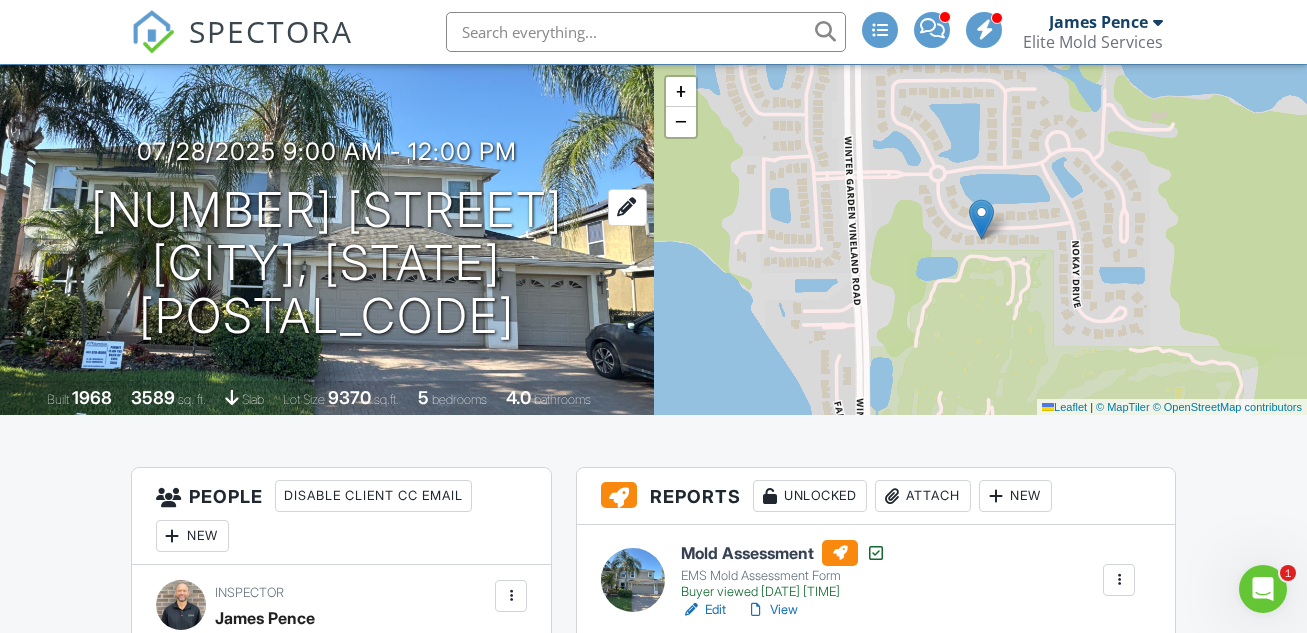 scroll, scrollTop: 0, scrollLeft: 0, axis: both 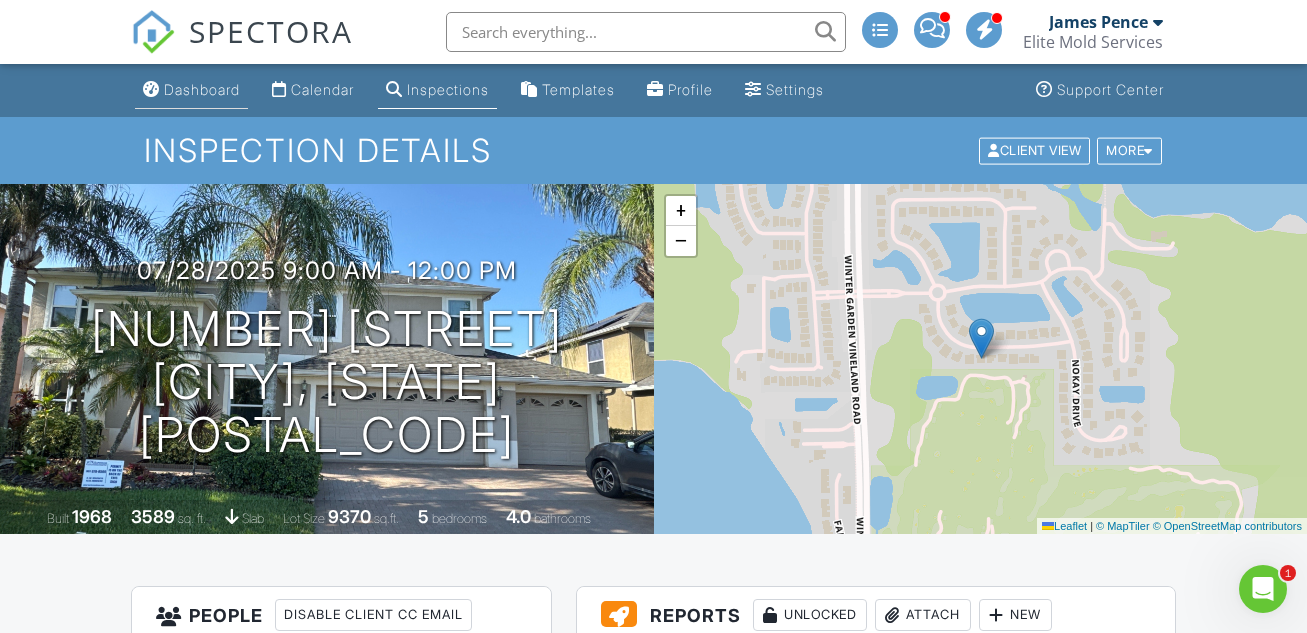 click on "Dashboard" at bounding box center [202, 89] 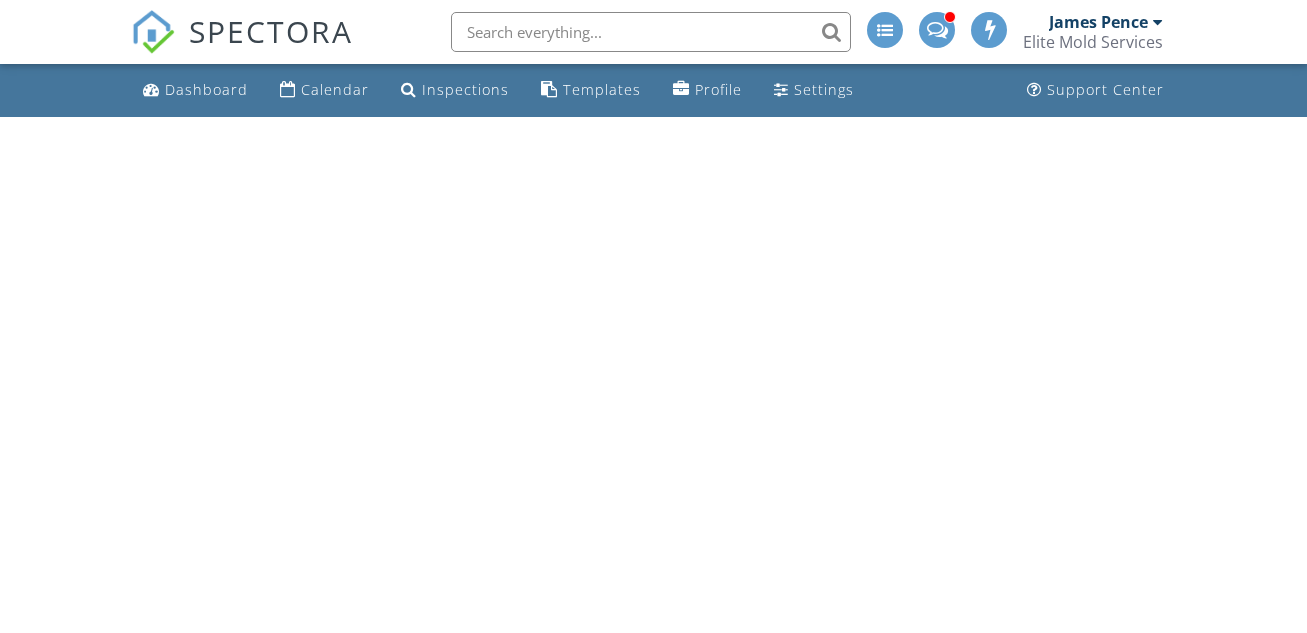 scroll, scrollTop: 0, scrollLeft: 0, axis: both 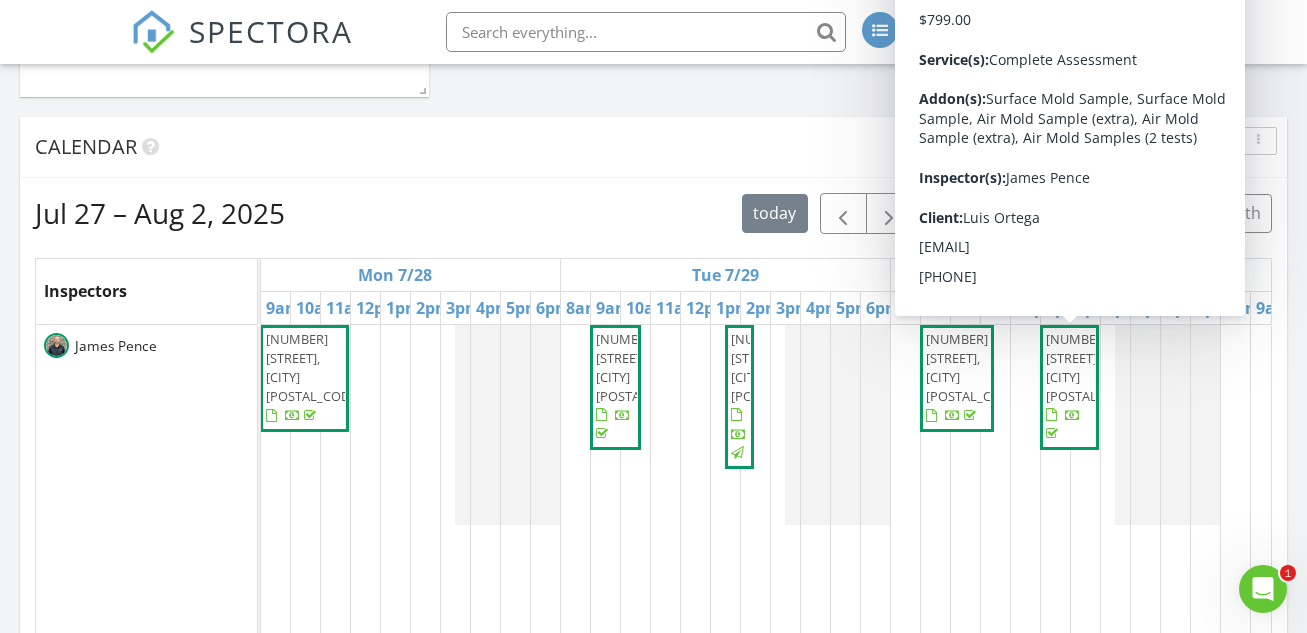 click on "[NUMBER] [STREET], [CITY] [POSTAL_CODE]" at bounding box center (1069, 387) 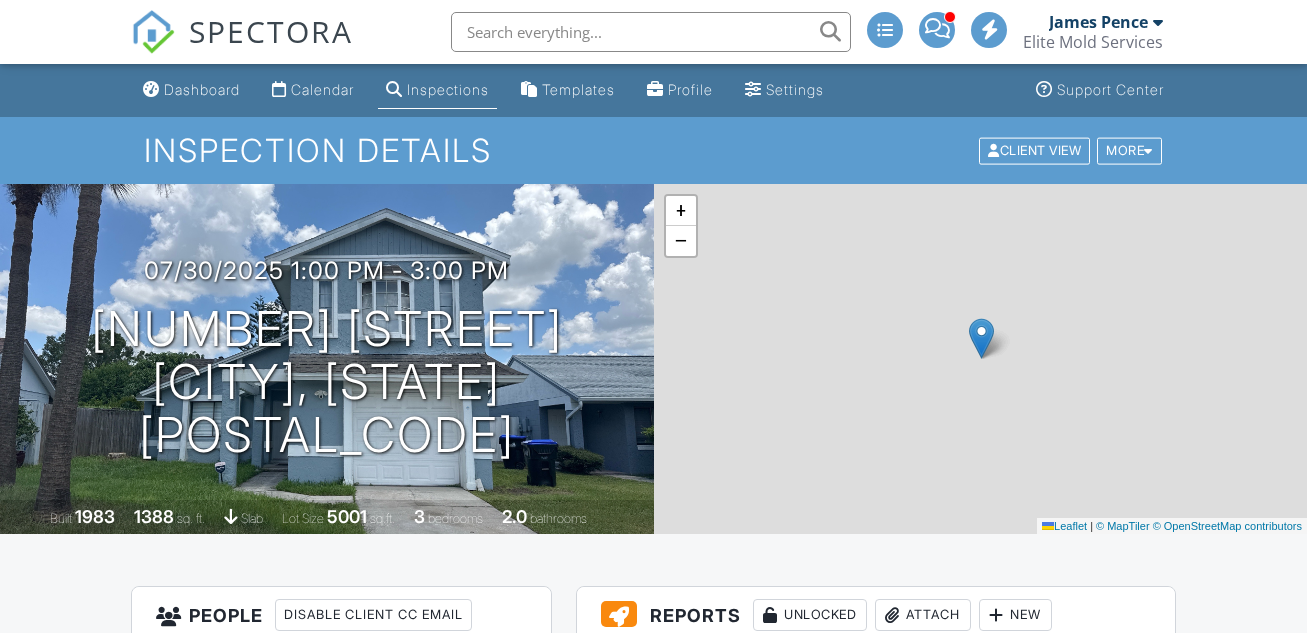 scroll, scrollTop: 0, scrollLeft: 0, axis: both 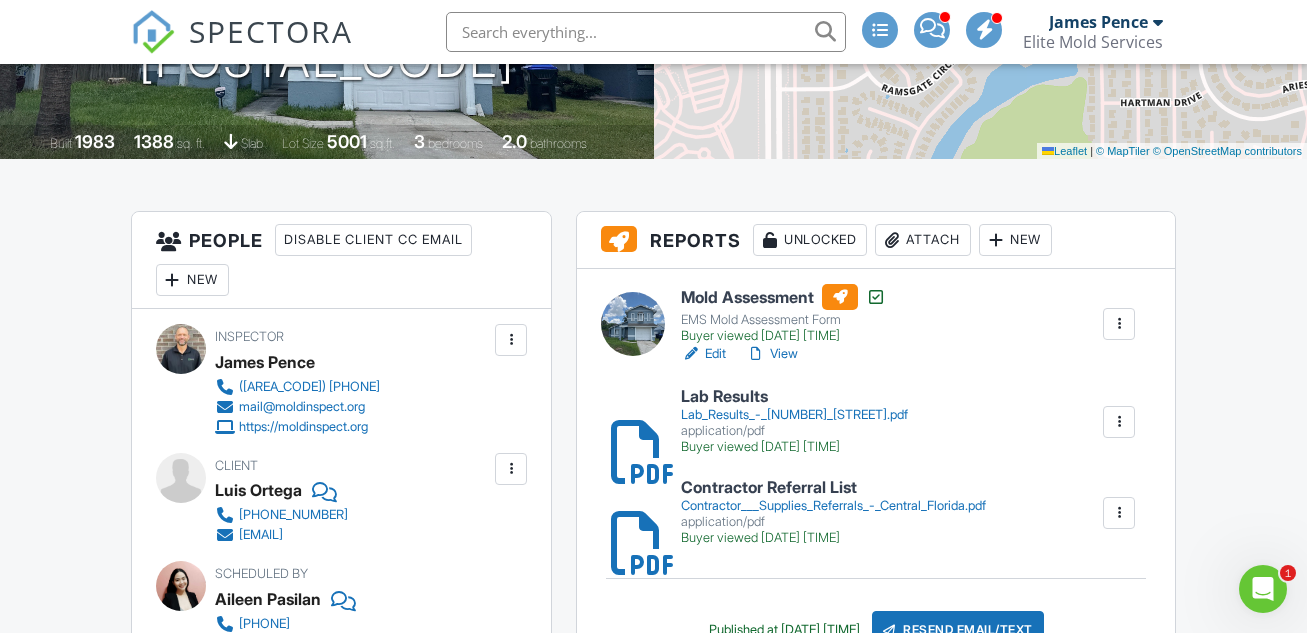 click on "Lab_Results_-_2945_Loch_Arbor_Ct.pdf" at bounding box center (794, 415) 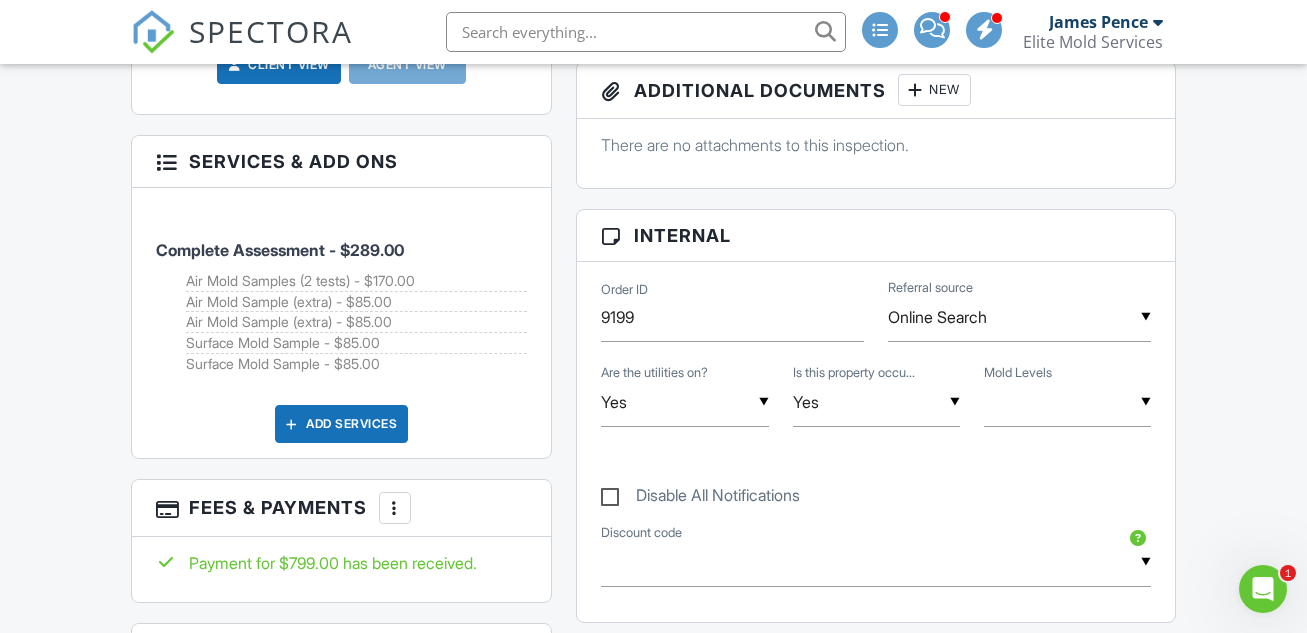 scroll, scrollTop: 1053, scrollLeft: 0, axis: vertical 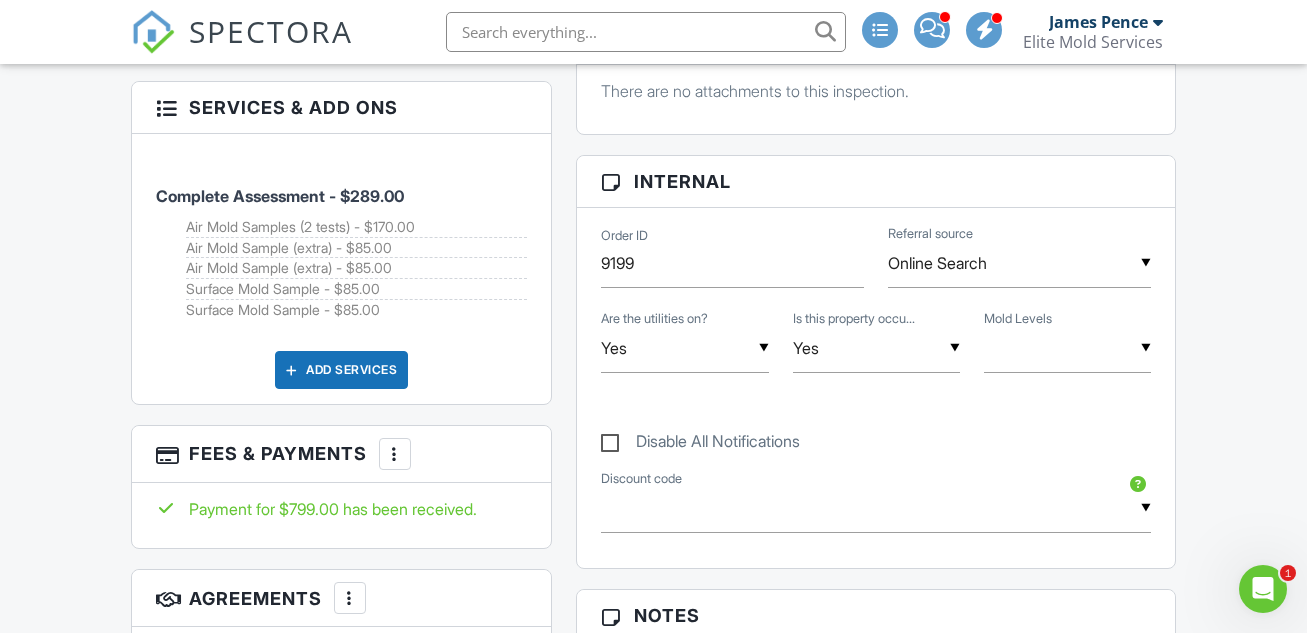 click at bounding box center [1067, 348] 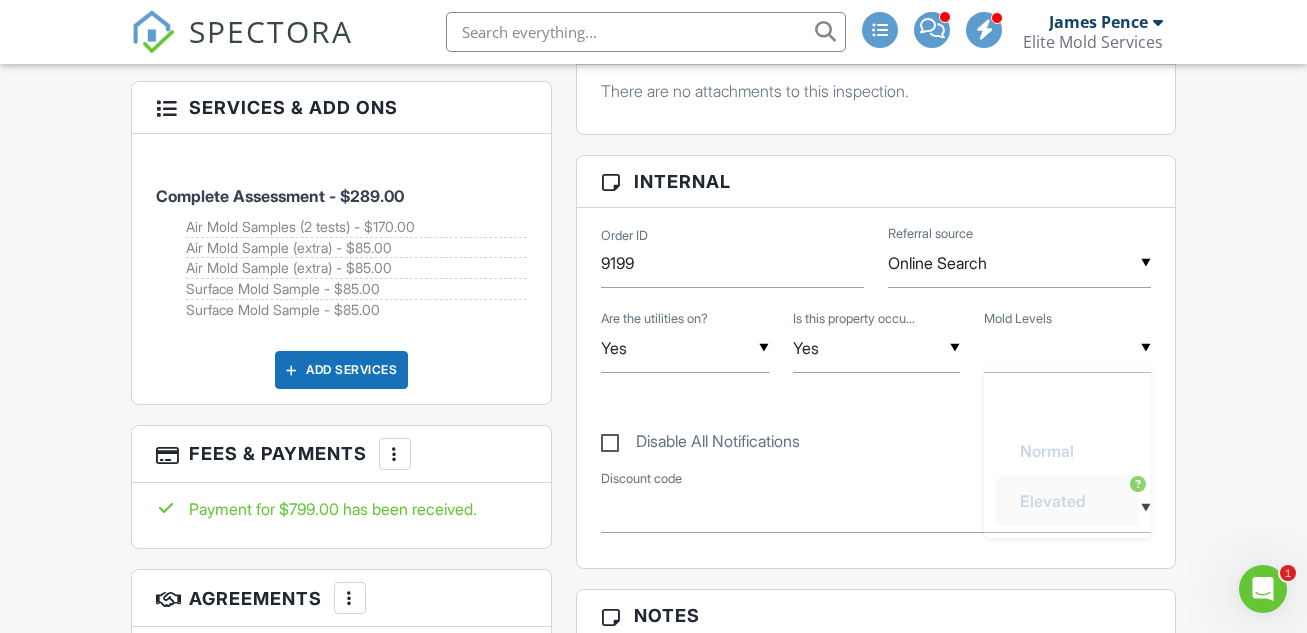 click on "Elevated" at bounding box center (1053, 501) 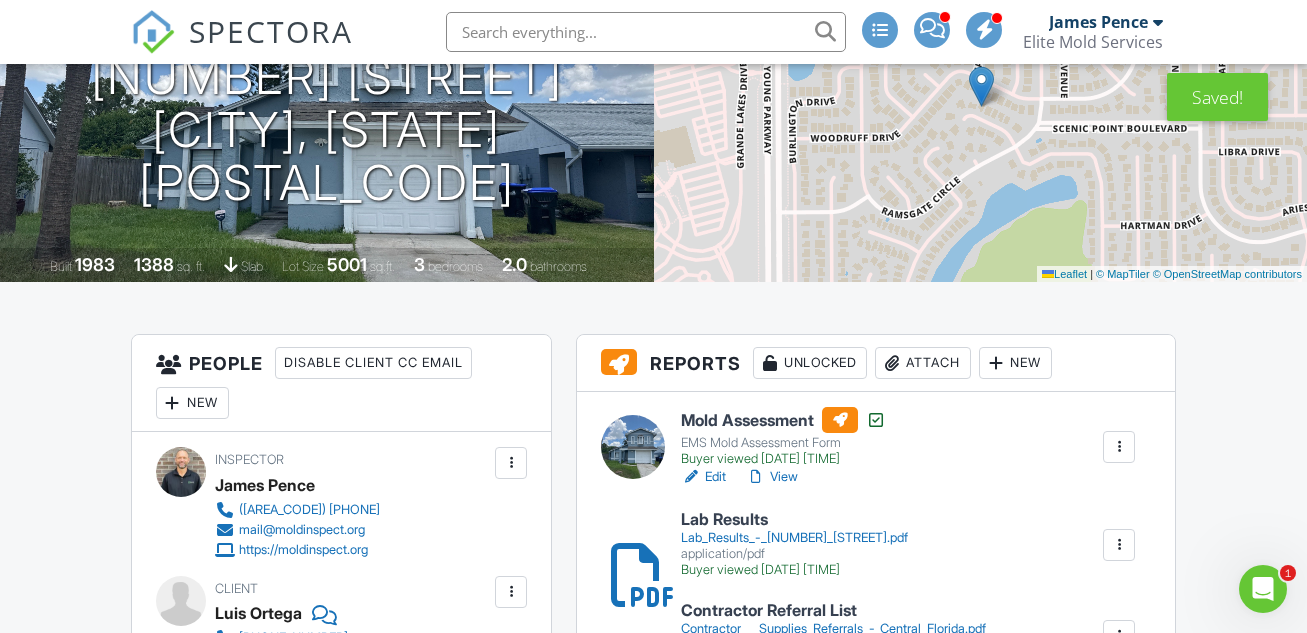 scroll, scrollTop: 0, scrollLeft: 0, axis: both 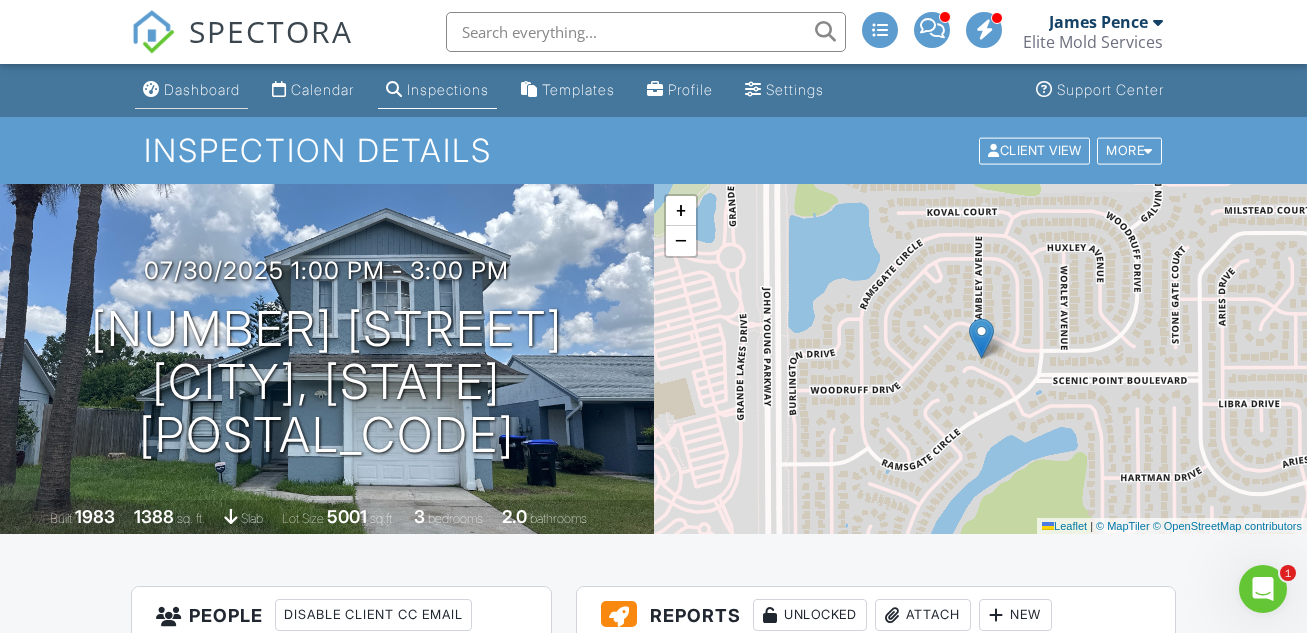 click on "Dashboard" at bounding box center (202, 89) 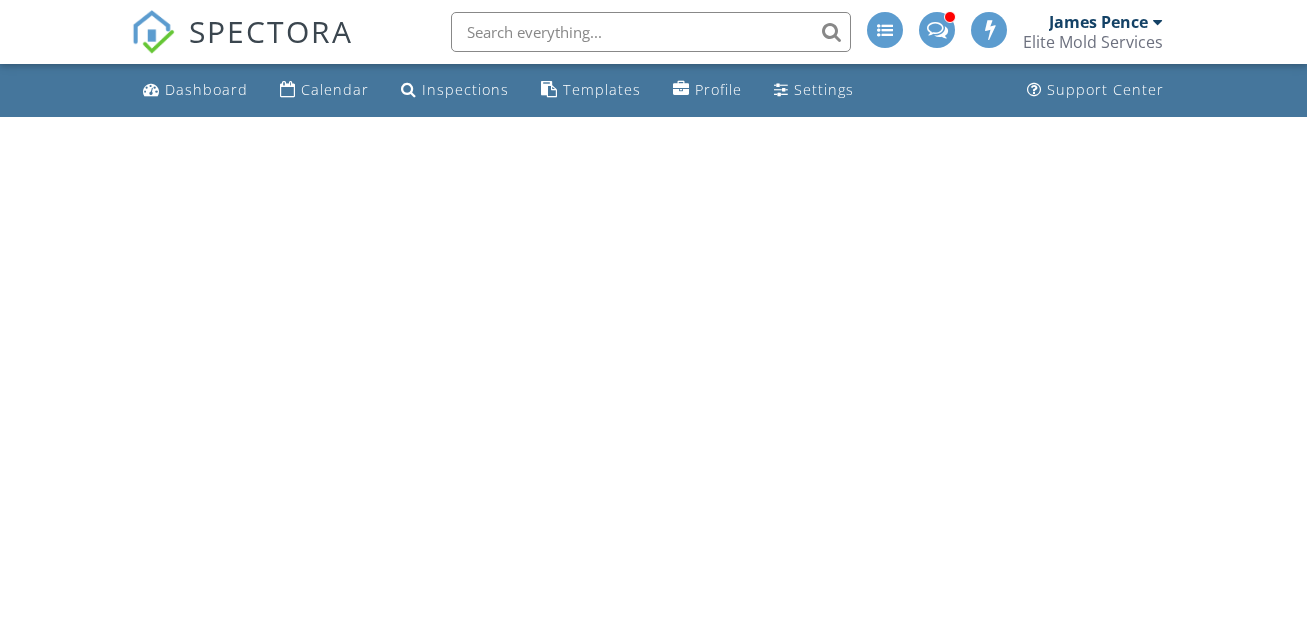 scroll, scrollTop: 0, scrollLeft: 0, axis: both 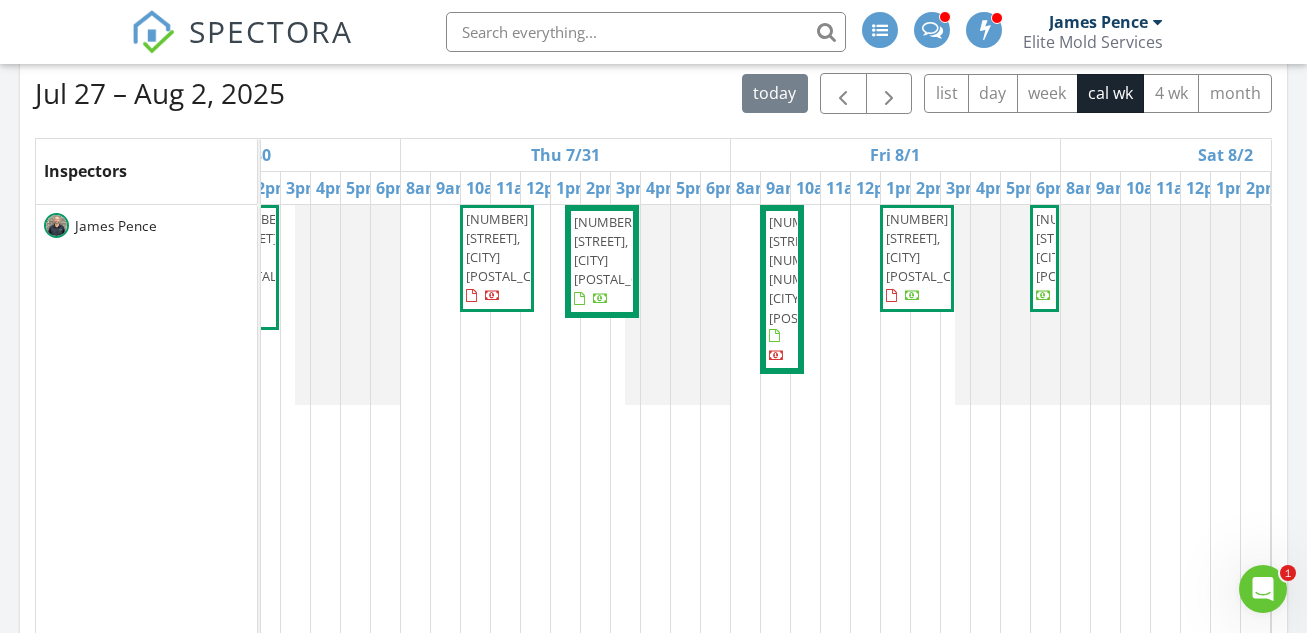click on "13220 Granger Ave, Orlando 32827" at bounding box center [621, 251] 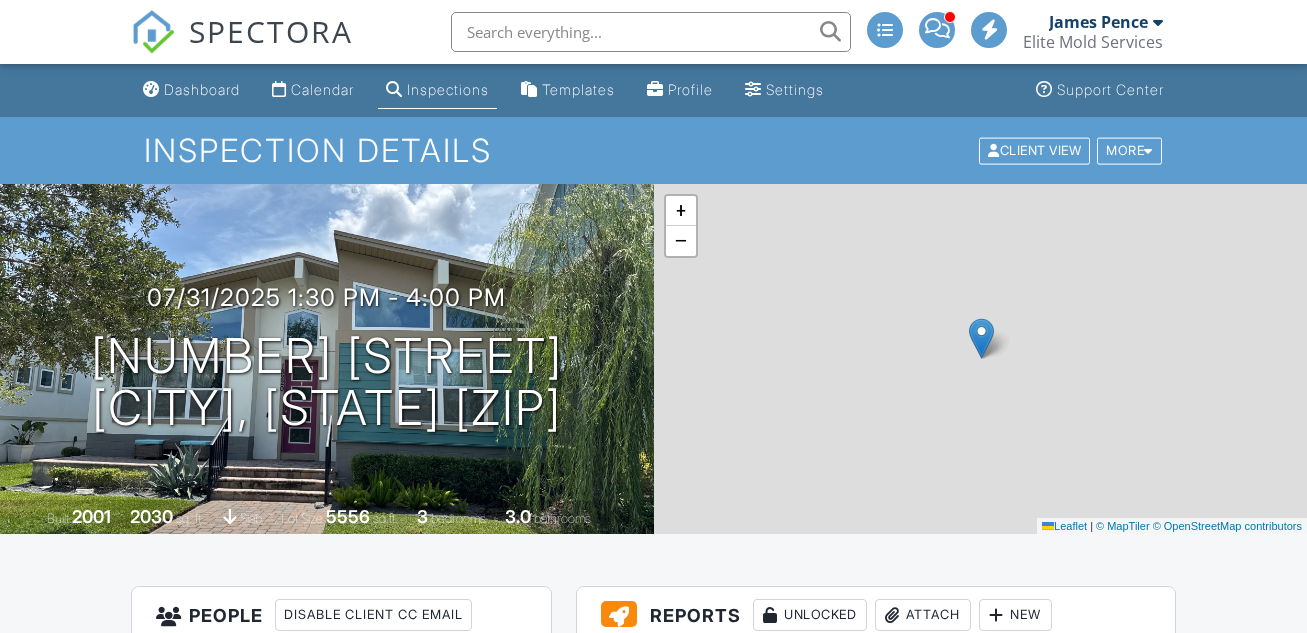 scroll, scrollTop: 0, scrollLeft: 0, axis: both 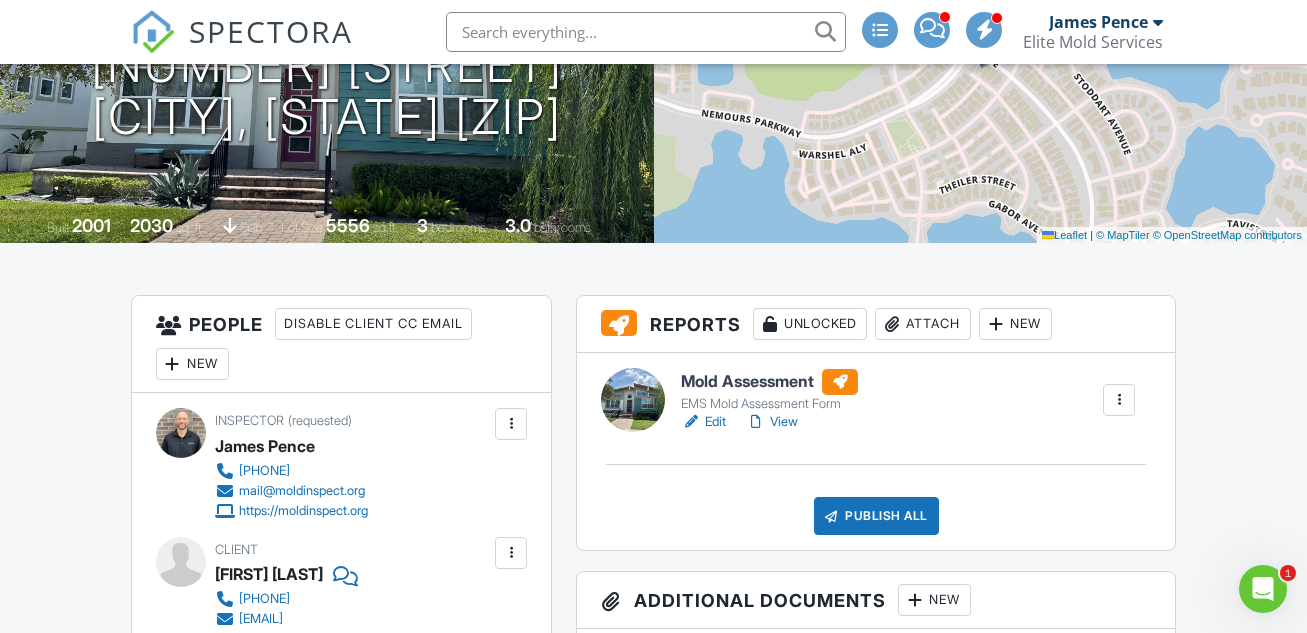 click on "Mold Assessment" at bounding box center [769, 382] 